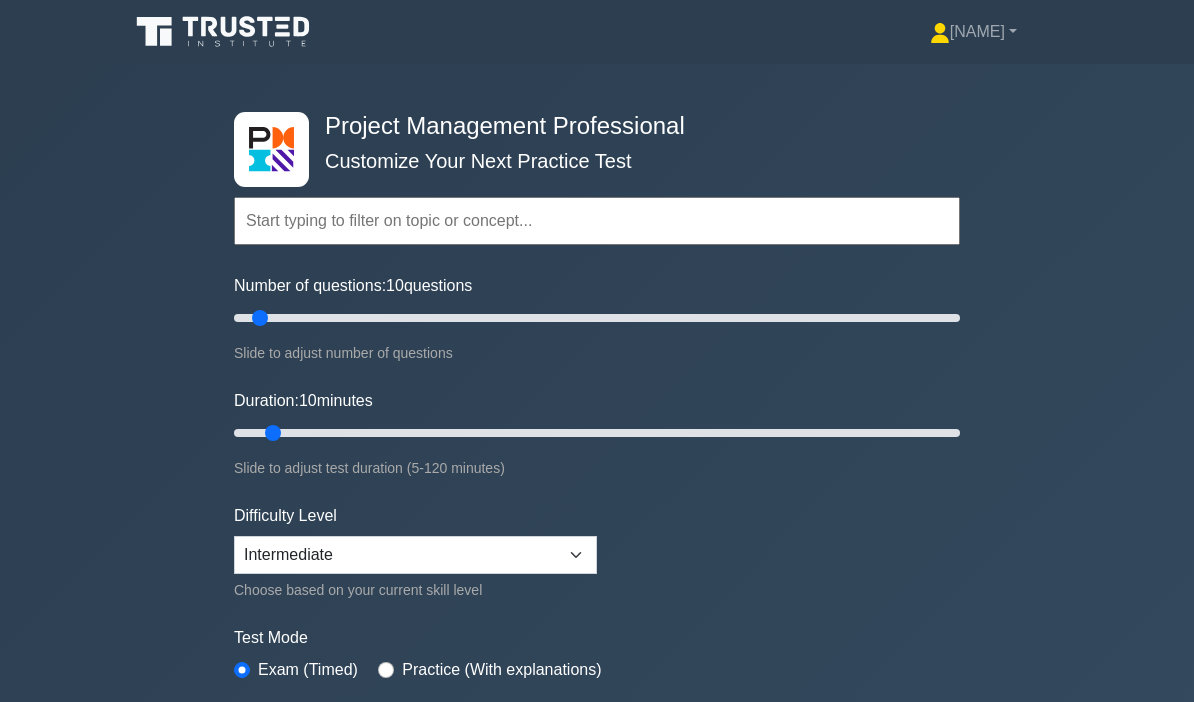 scroll, scrollTop: 0, scrollLeft: 0, axis: both 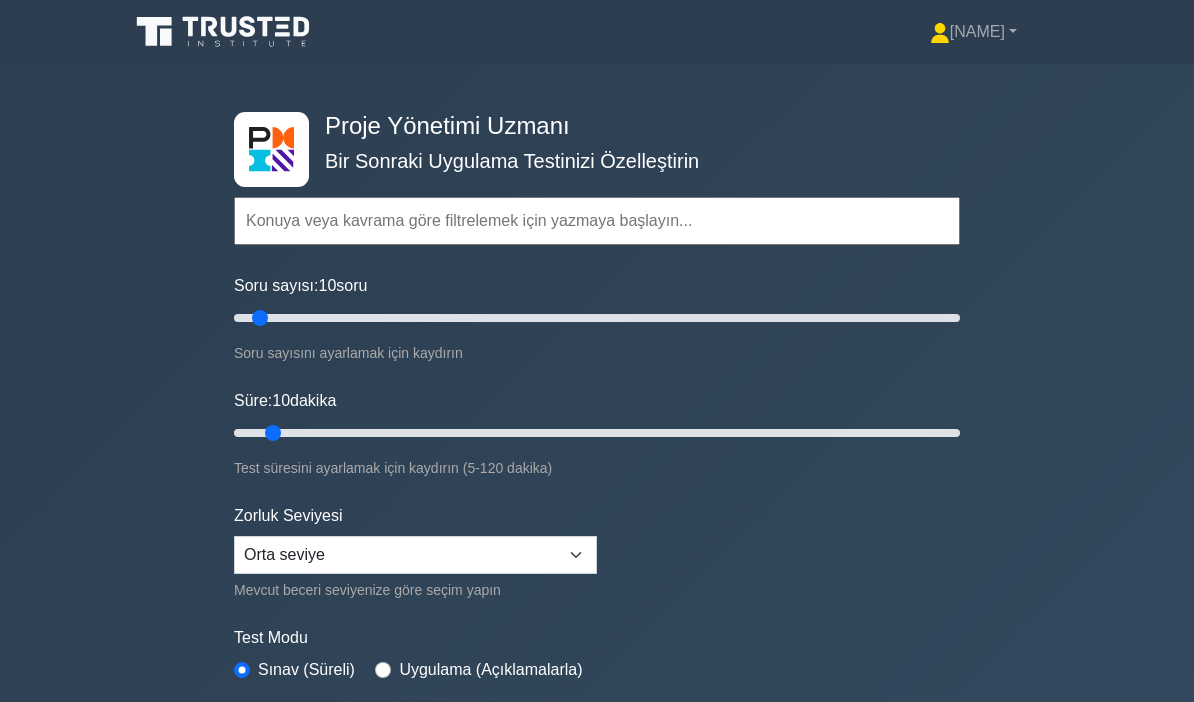 click at bounding box center (597, 221) 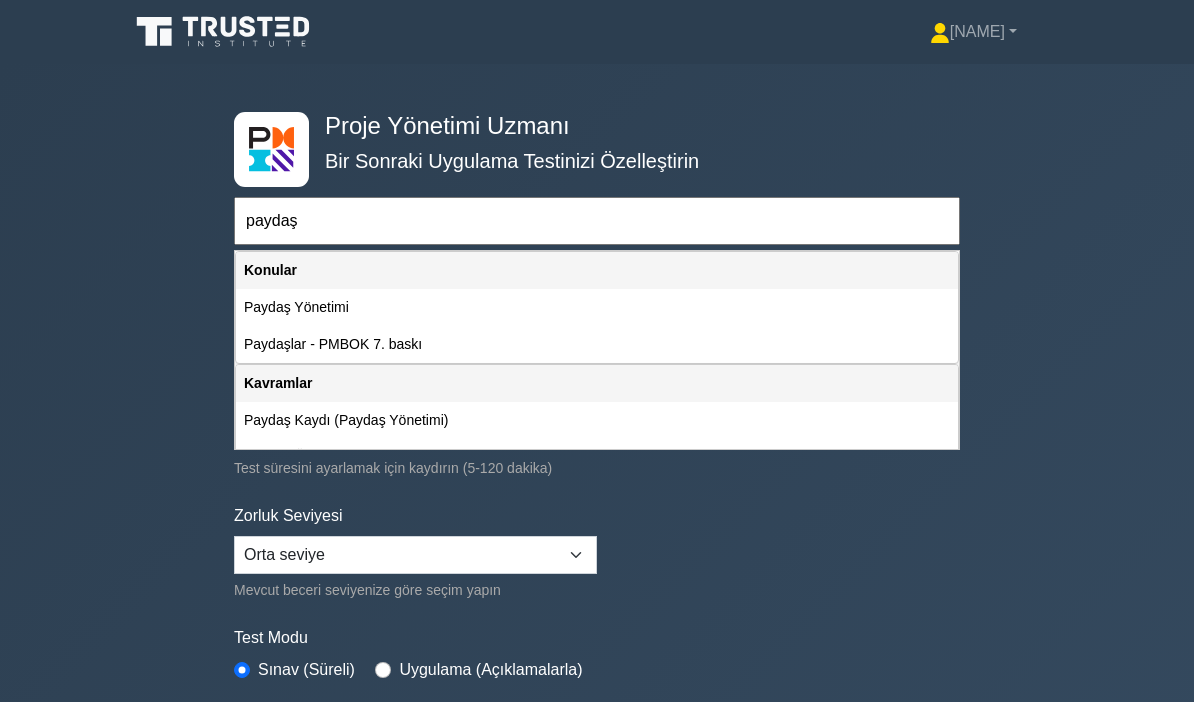 click on "Paydaşlar - PMBOK 7. baskı" at bounding box center [333, 344] 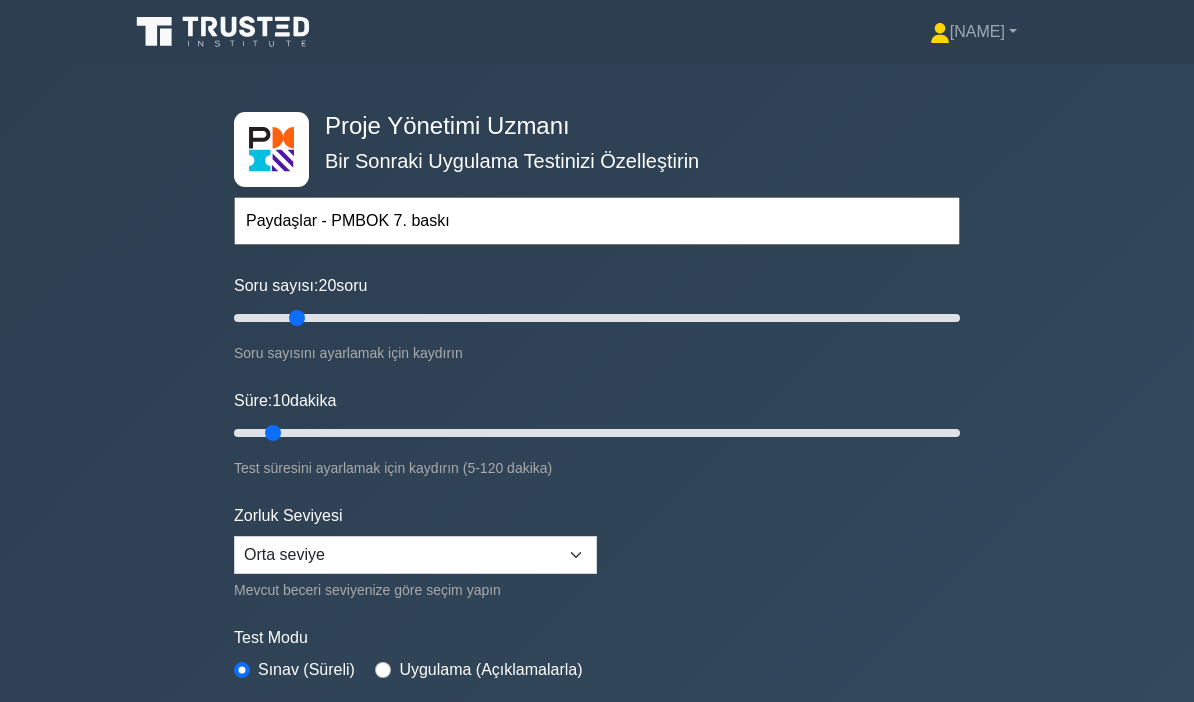 type on "20" 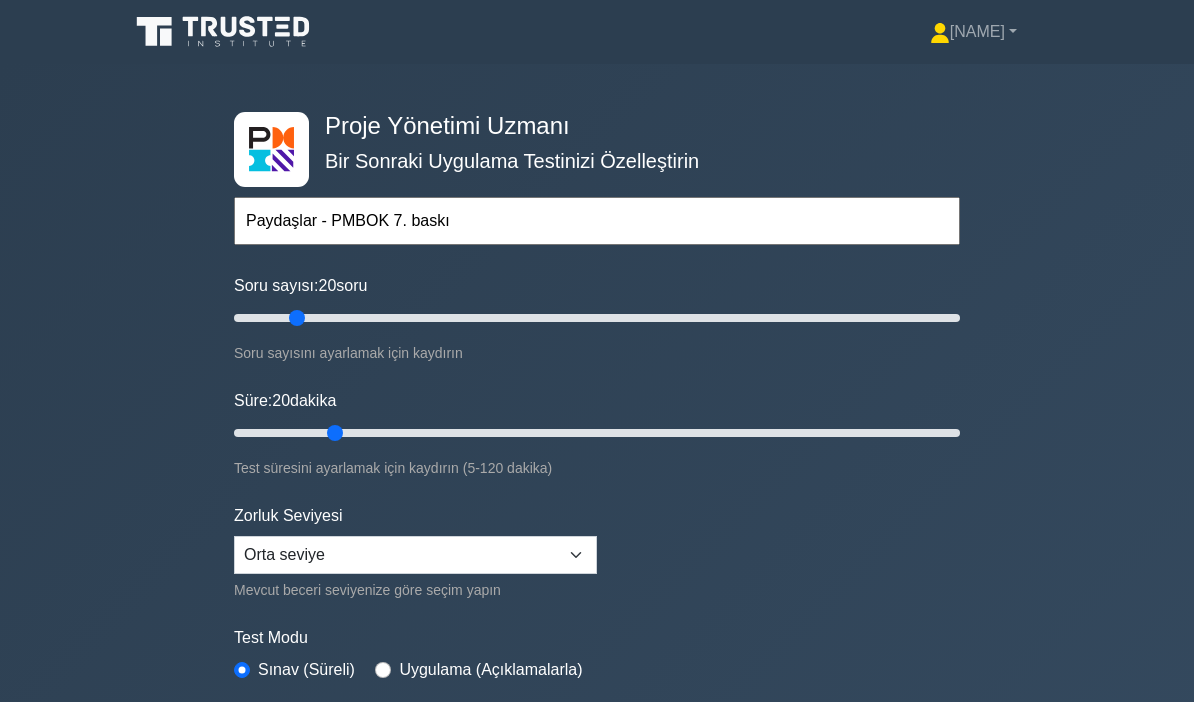 type on "20" 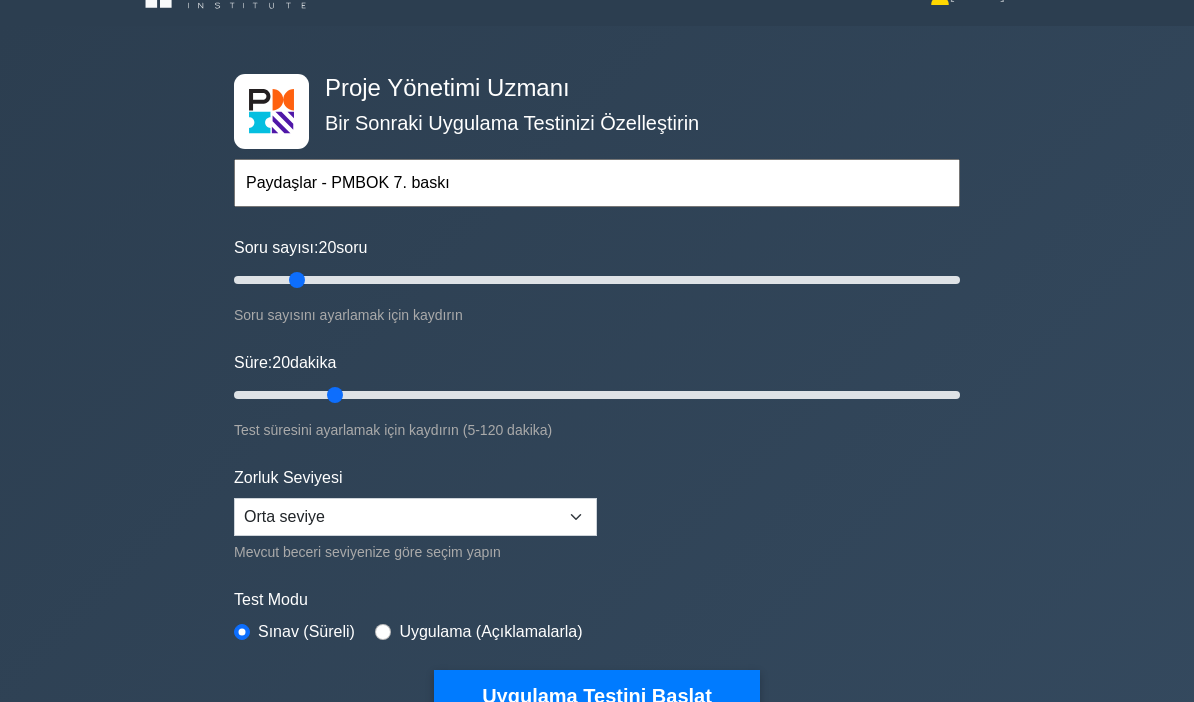scroll, scrollTop: 34, scrollLeft: 0, axis: vertical 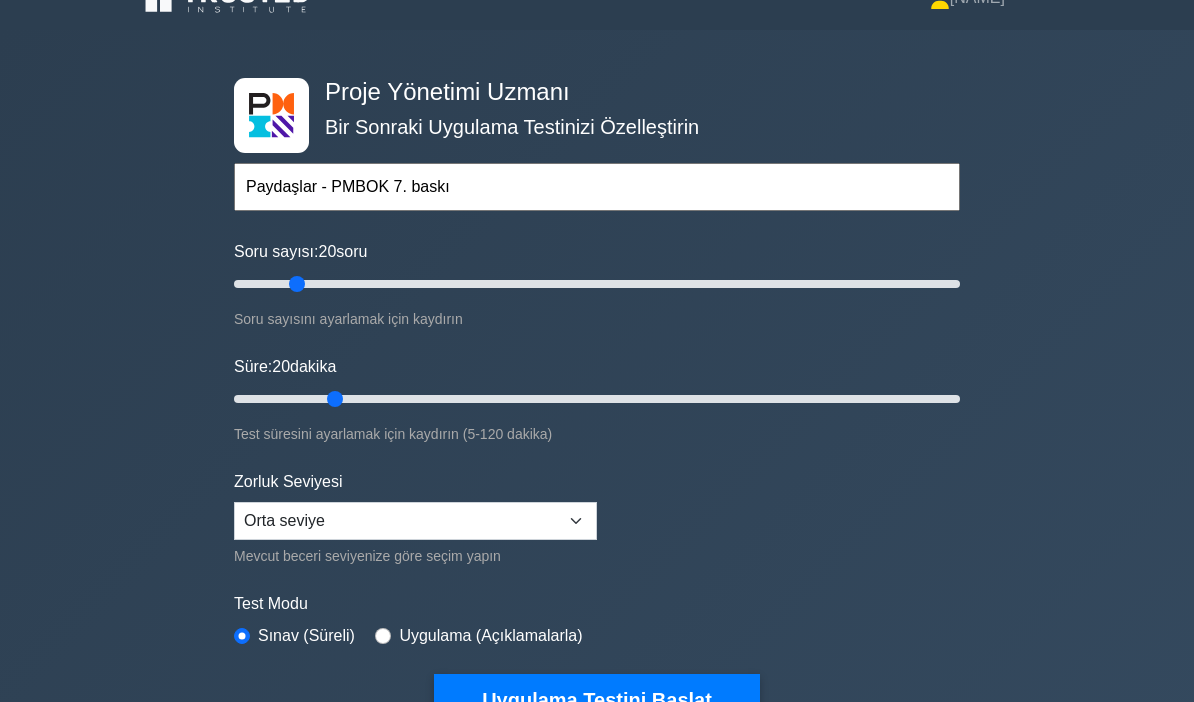 click on "Uygulama Testini Başlat" at bounding box center [597, 700] 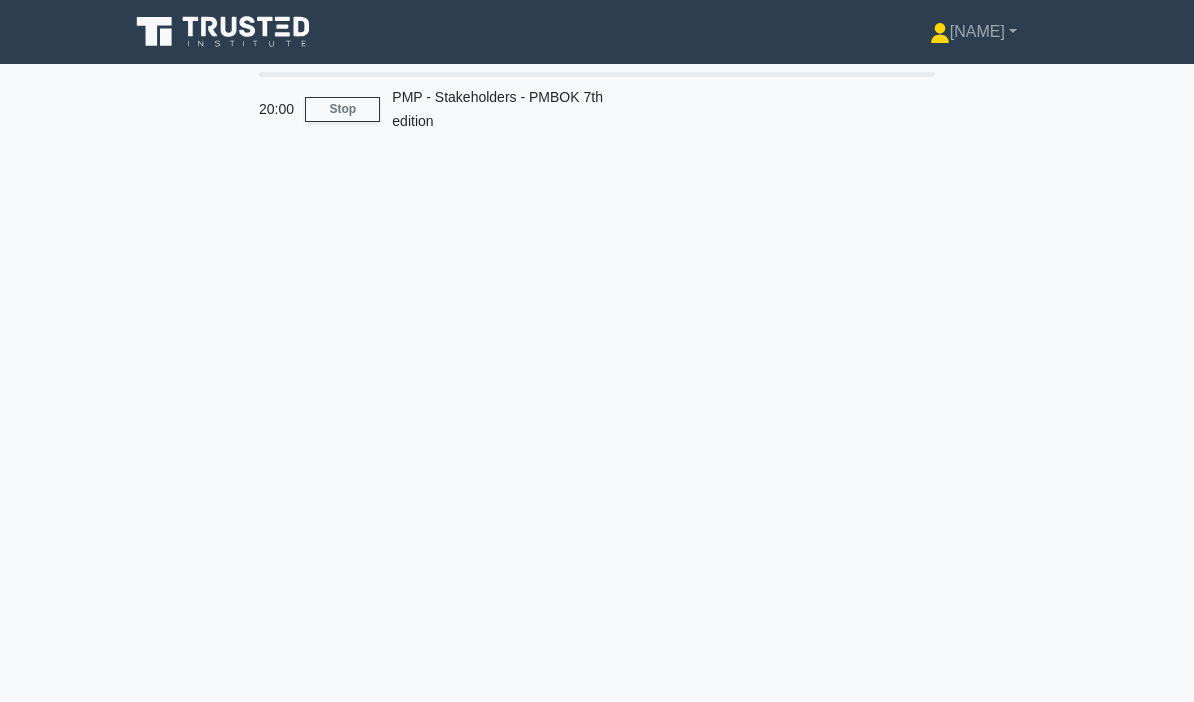 scroll, scrollTop: 0, scrollLeft: 0, axis: both 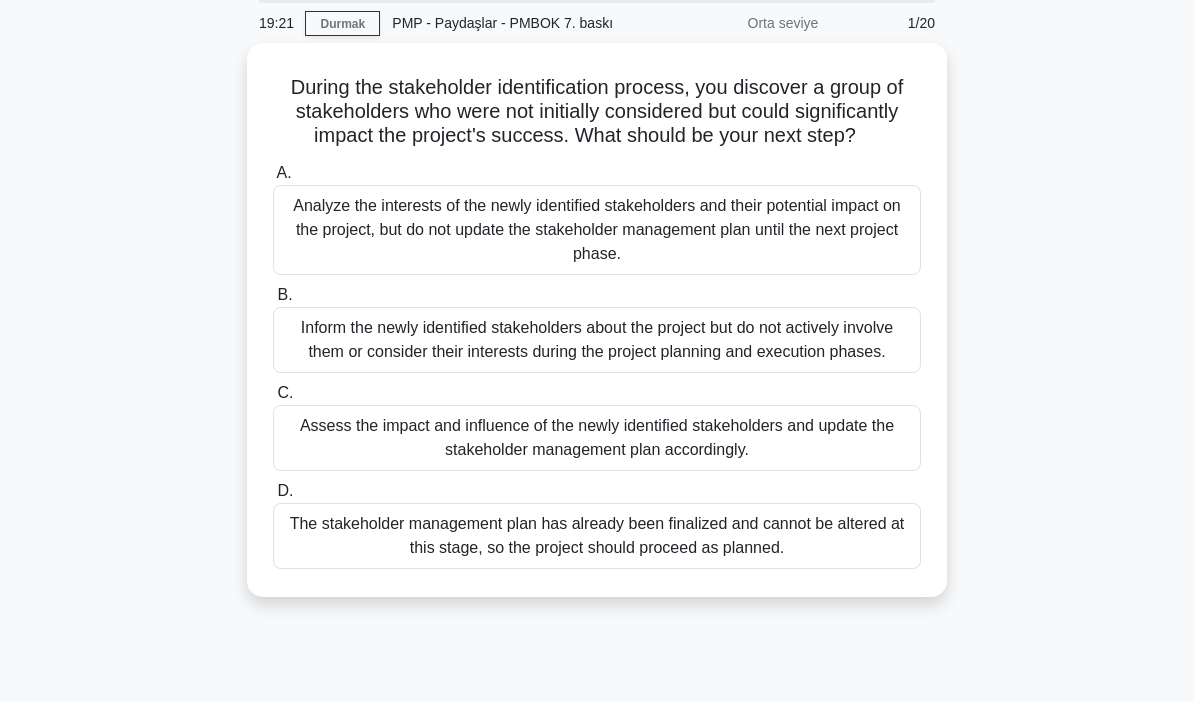 click on "Yeni belirlenen paydaşların etkisini ve nüfuzunu değerlendirin ve paydaş yönetim planını buna göre güncelleyin." at bounding box center (597, 438) 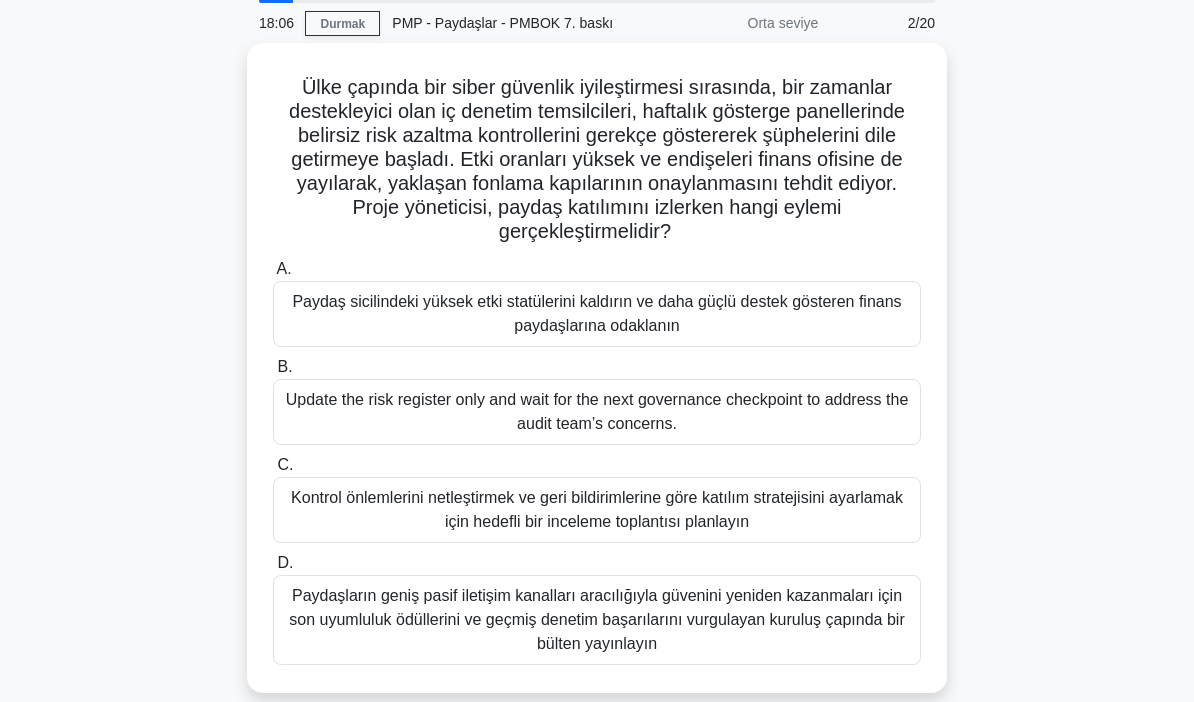 click on "Kontrol önlemlerini netleştirmek ve geri bildirimlerine göre katılım stratejisini ayarlamak için hedefli bir inceleme toplantısı planlayın" at bounding box center (597, 509) 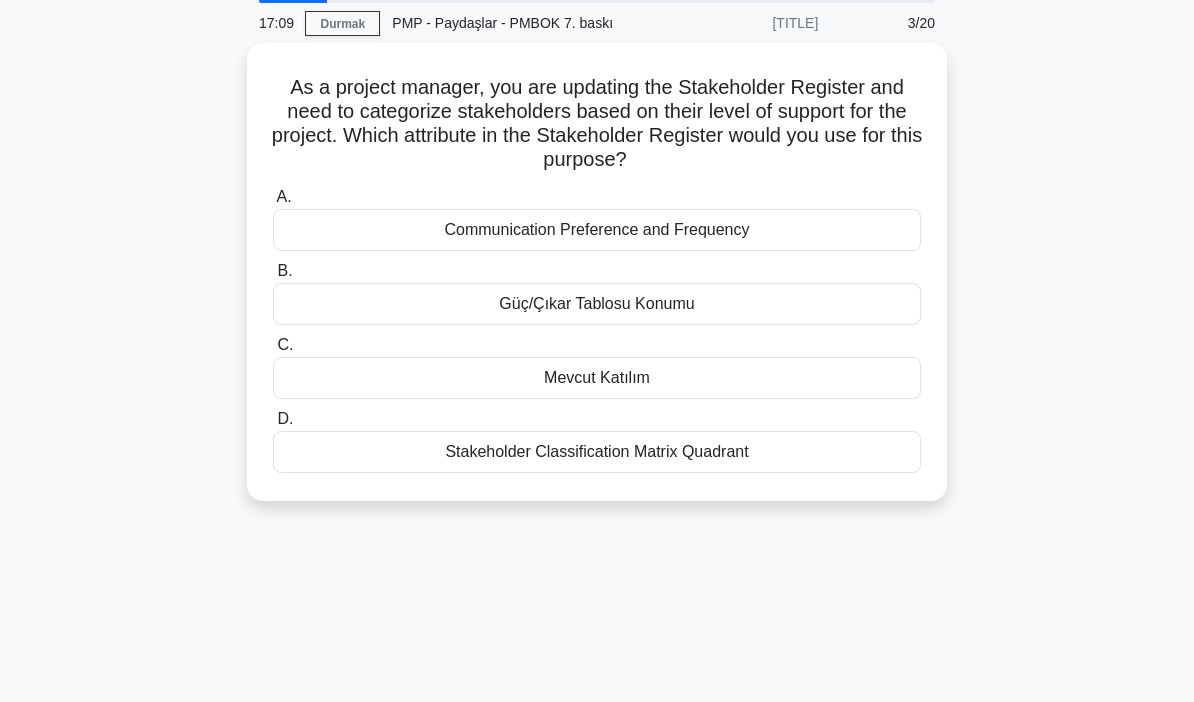 click on "Paydaş Sınıflandırma Matrisi Dörtgeni" at bounding box center [597, 452] 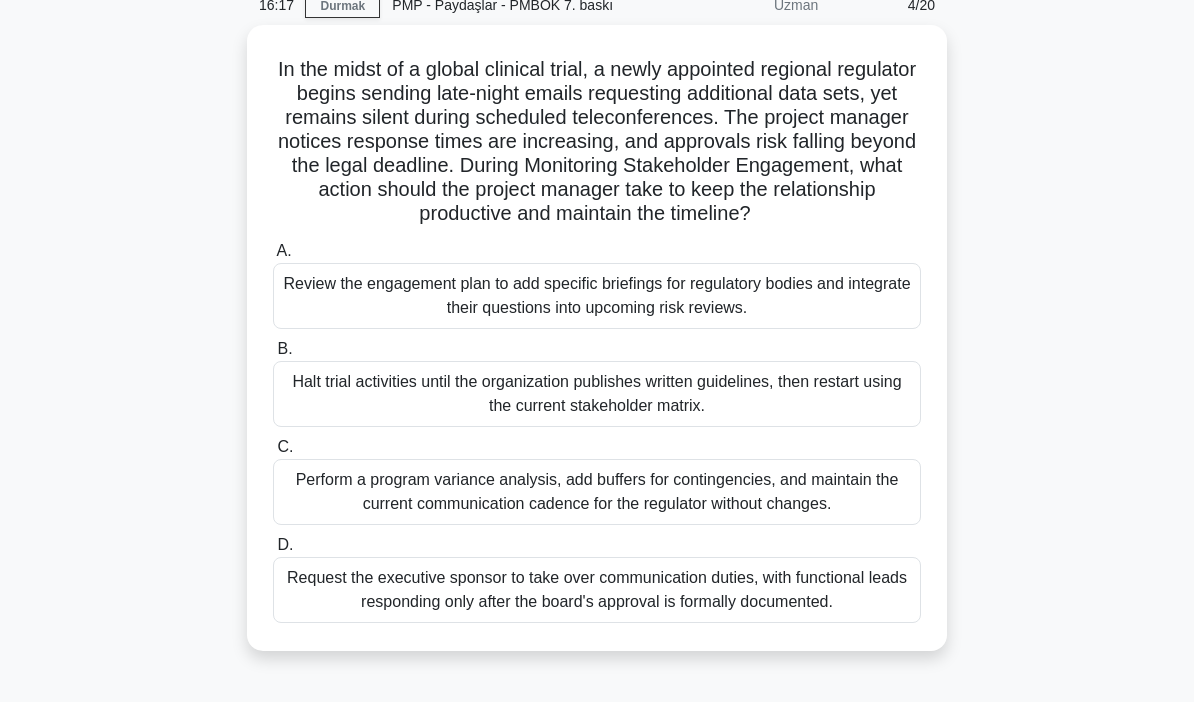 scroll, scrollTop: 102, scrollLeft: 0, axis: vertical 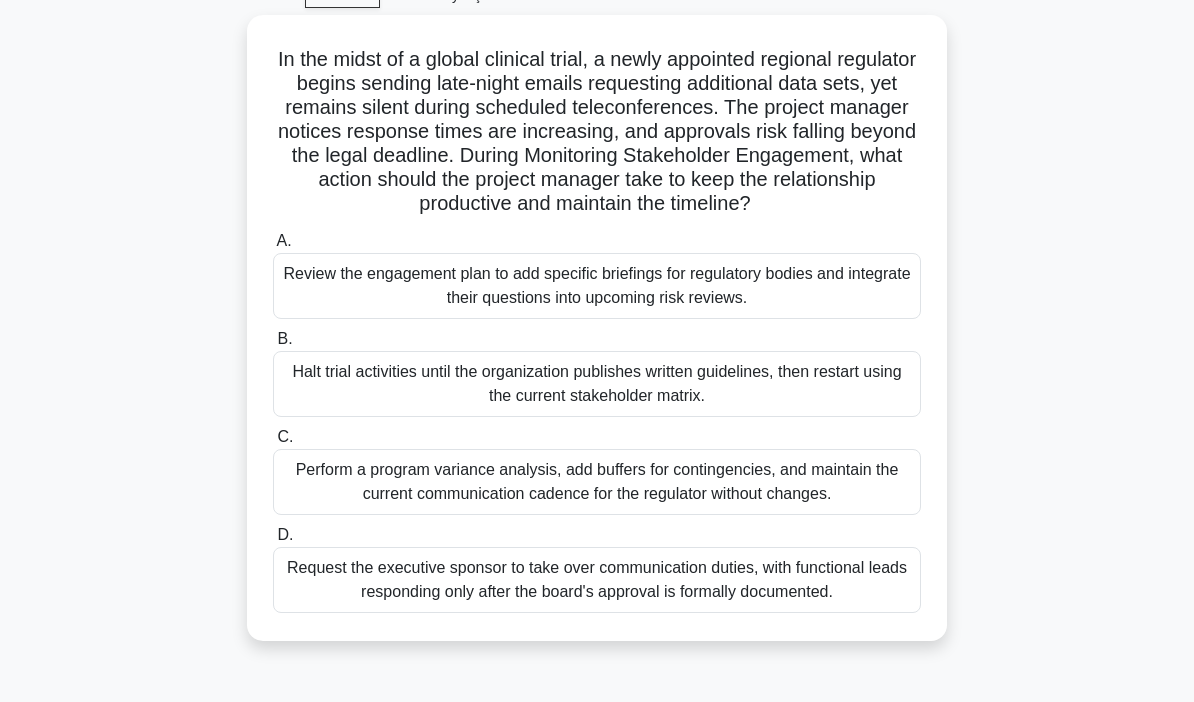 click on "Düzenleyici kurumlara yönelik özel brifingler eklemek ve sorularını yaklaşan risk incelemelerine entegre etmek için katılım planını gözden geçirin." at bounding box center (596, 285) 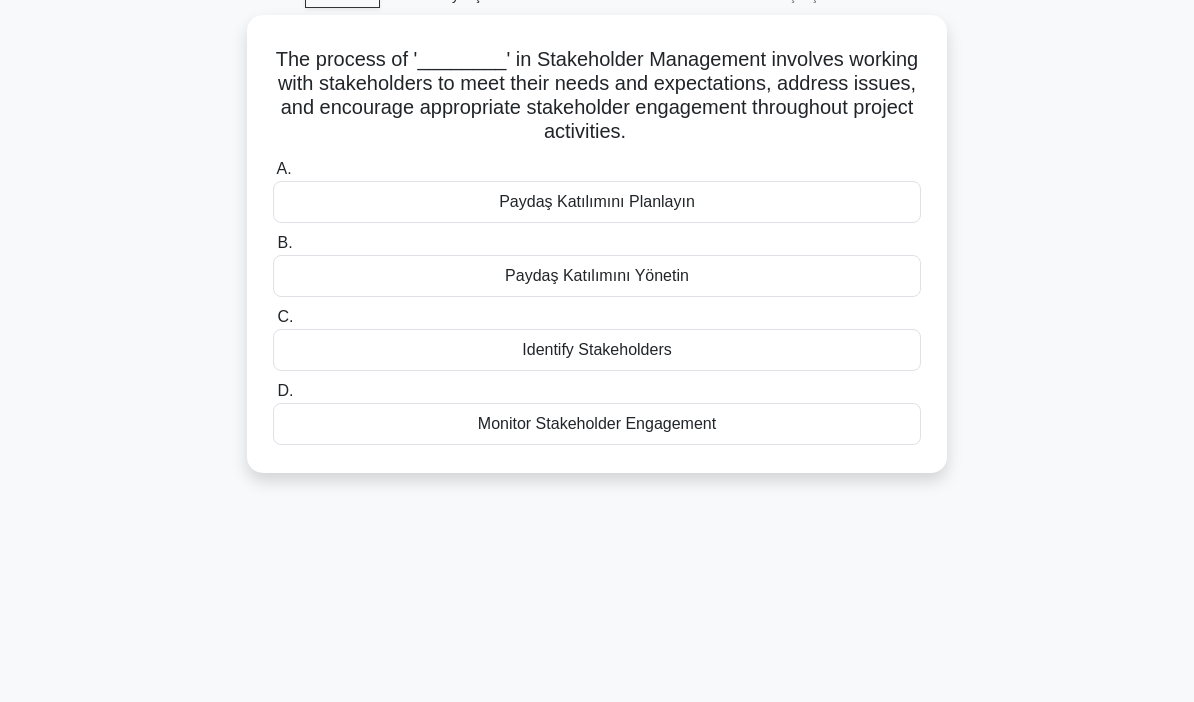 click on "Paydaş Katılımını Yönetin" at bounding box center [597, 276] 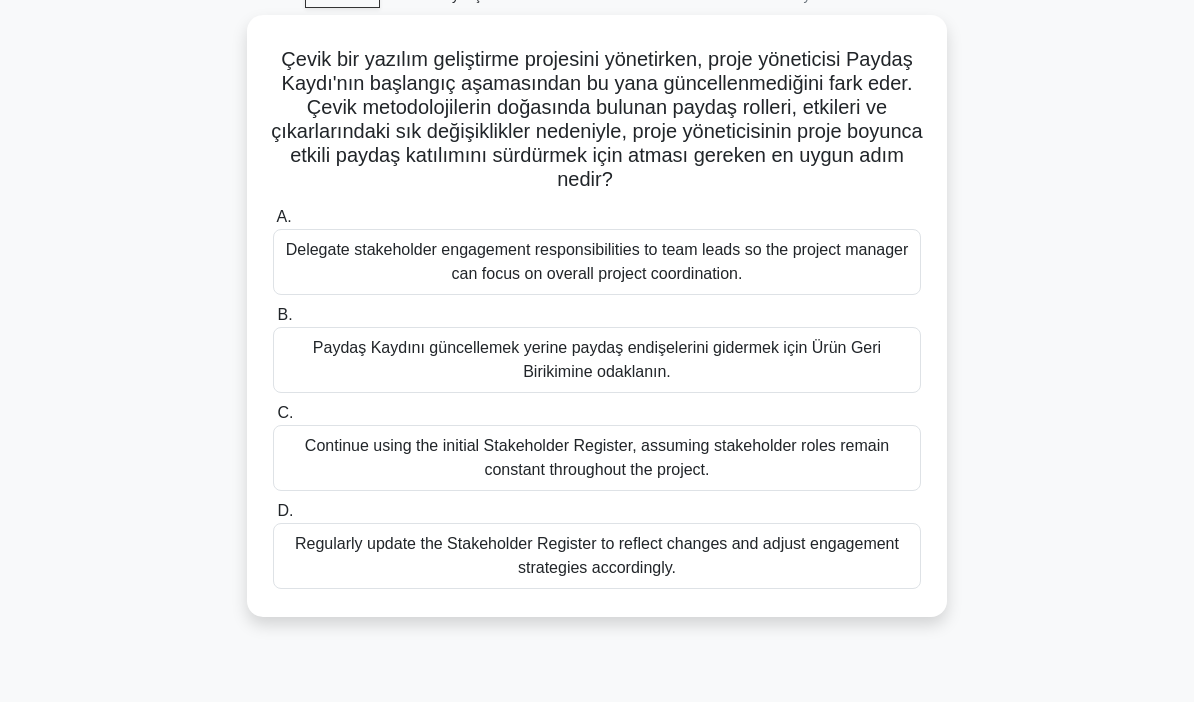 click on "Değişiklikleri yansıtmak ve katılım stratejilerini buna göre ayarlamak için Paydaş Kaydını düzenli olarak güncelleyin." at bounding box center [597, 556] 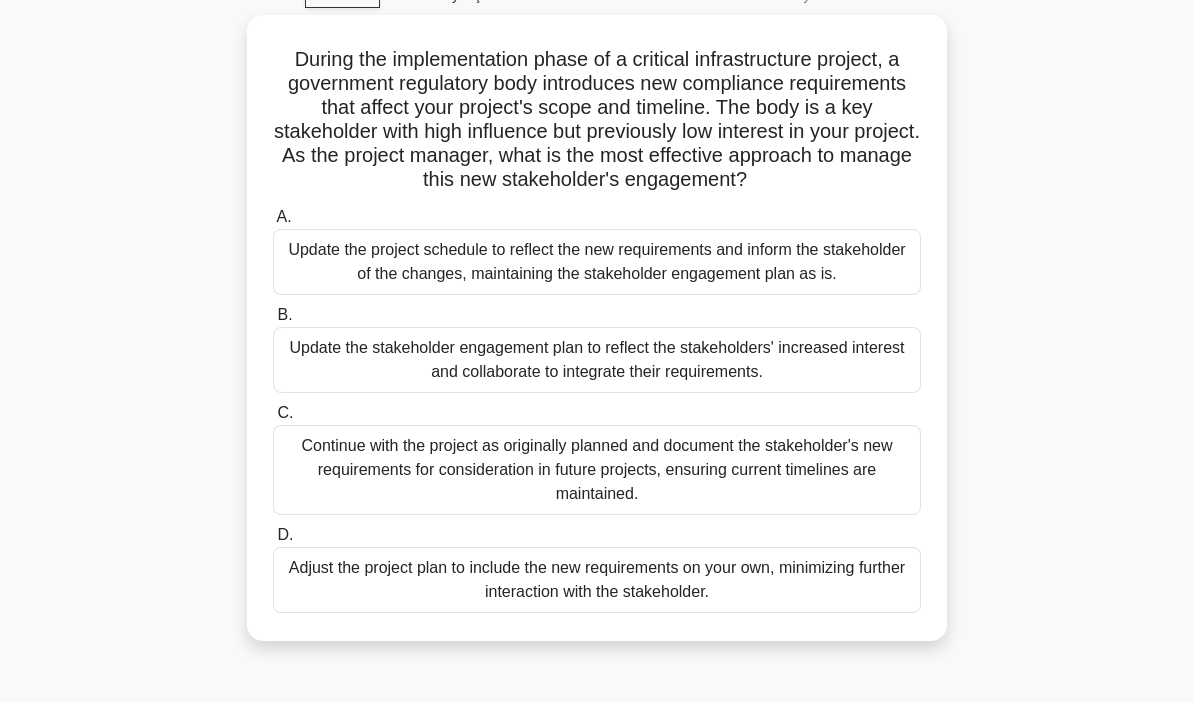 click on "Paydaşların artan ilgisini yansıtacak şekilde paydaş katılım planını güncelleyin ve gereksinimlerini entegre etmek için işbirliği yapın." at bounding box center [597, 359] 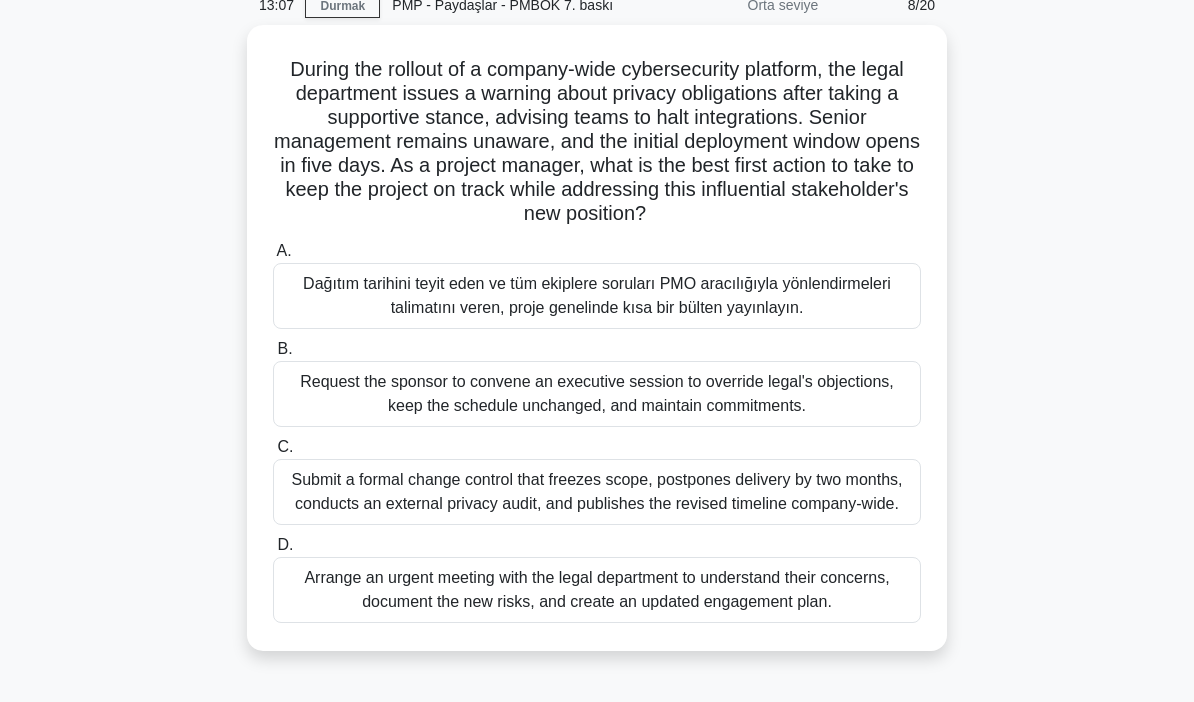 scroll, scrollTop: 80, scrollLeft: 0, axis: vertical 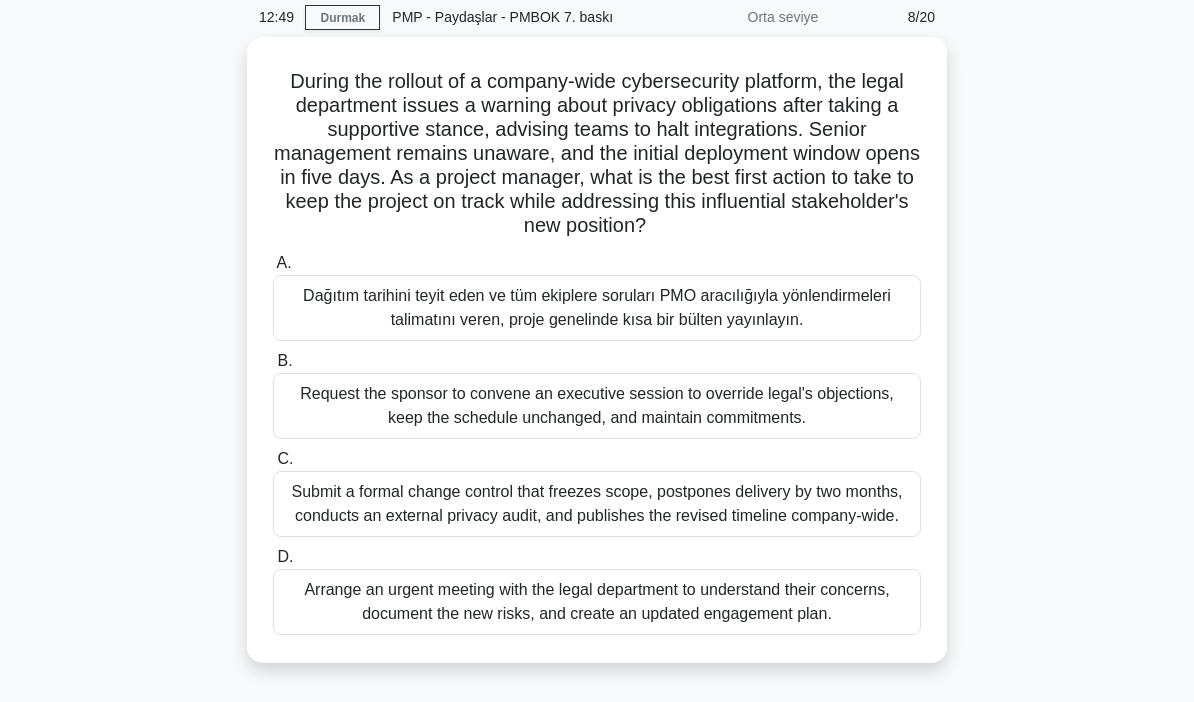 click on "Hukuk departmanıyla acil bir toplantı düzenleyerek endişelerini anlayın, yeni riskleri belgeleyin ve güncellenmiş bir katılım planı oluşturun." at bounding box center [596, 601] 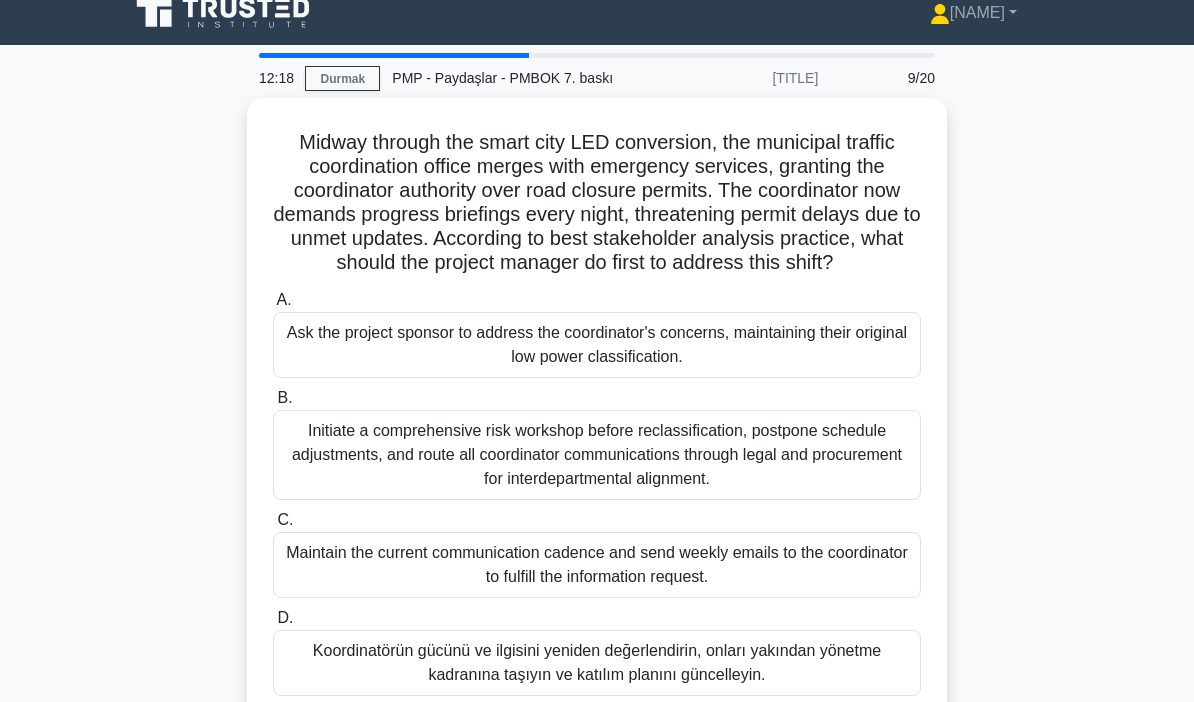 scroll, scrollTop: 24, scrollLeft: 0, axis: vertical 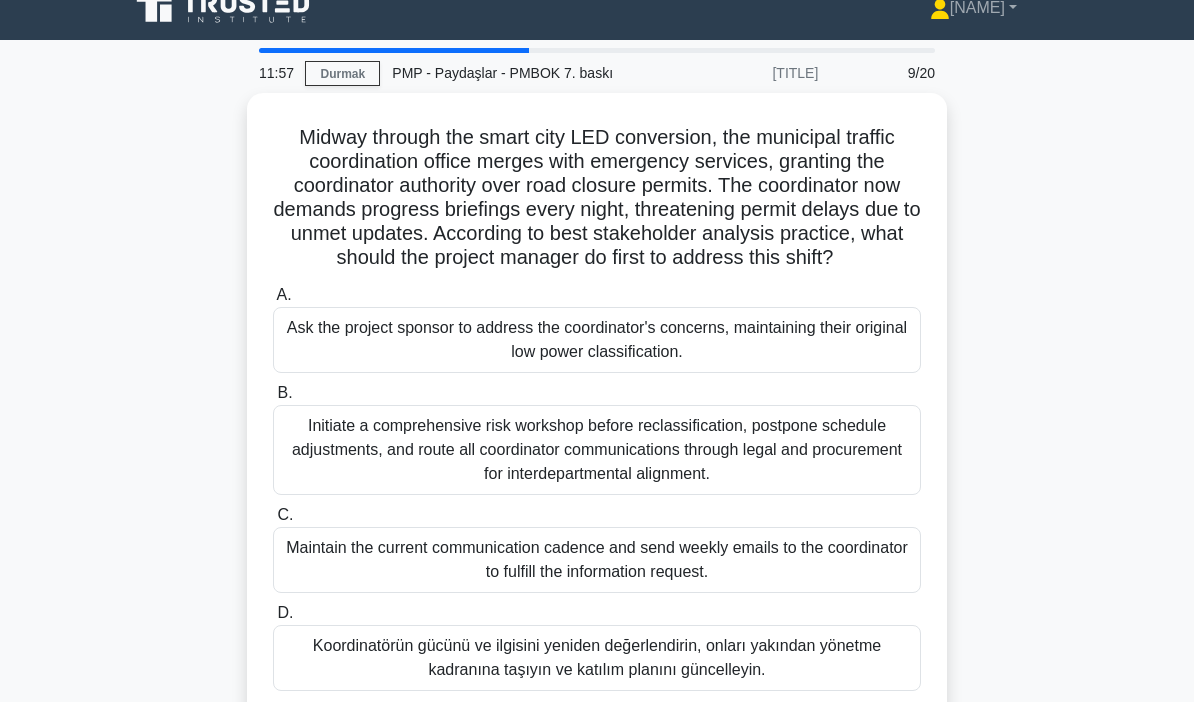 click on "Koordinatörün gücünü ve ilgisini yeniden değerlendirin, onları yakından yönetme kadranına taşıyın ve katılım planını güncelleyin." at bounding box center (597, 657) 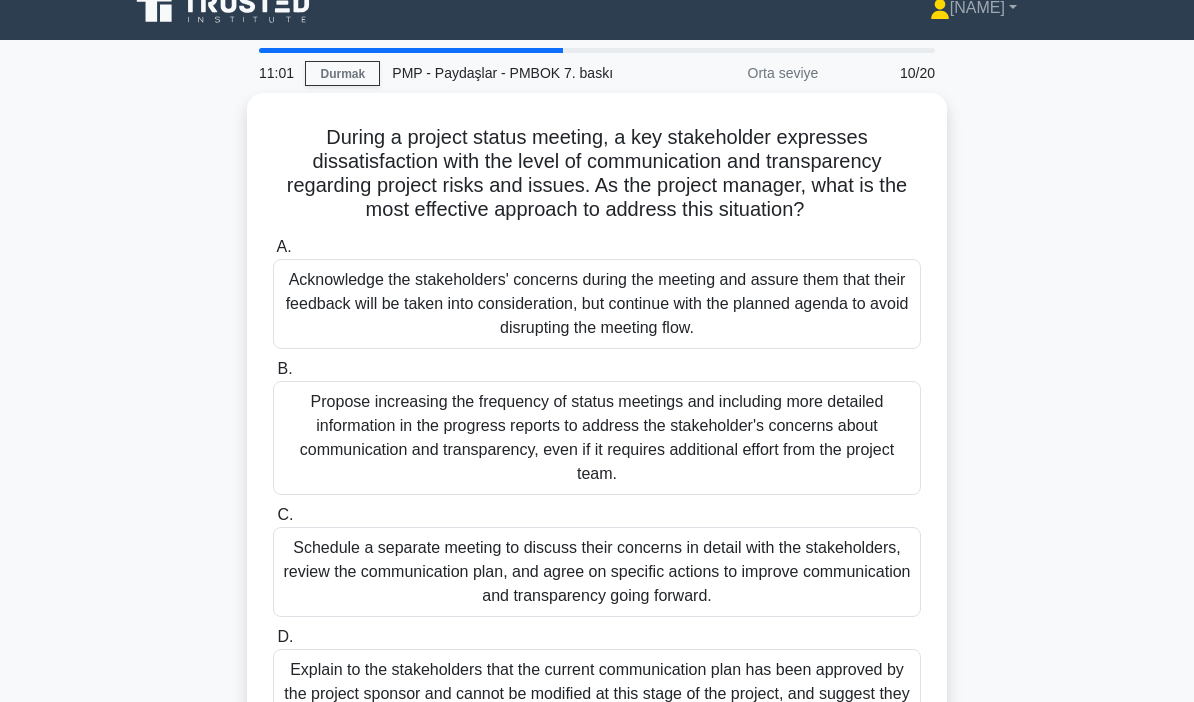 click on "Paydaşlarla endişelerini ayrıntılı olarak görüşmek, iletişim planını gözden geçirmek ve ileride iletişimi ve şeffaflığı iyileştirmek için belirli eylemler üzerinde anlaşmak üzere ayrı bir toplantı planlayın." at bounding box center (597, 572) 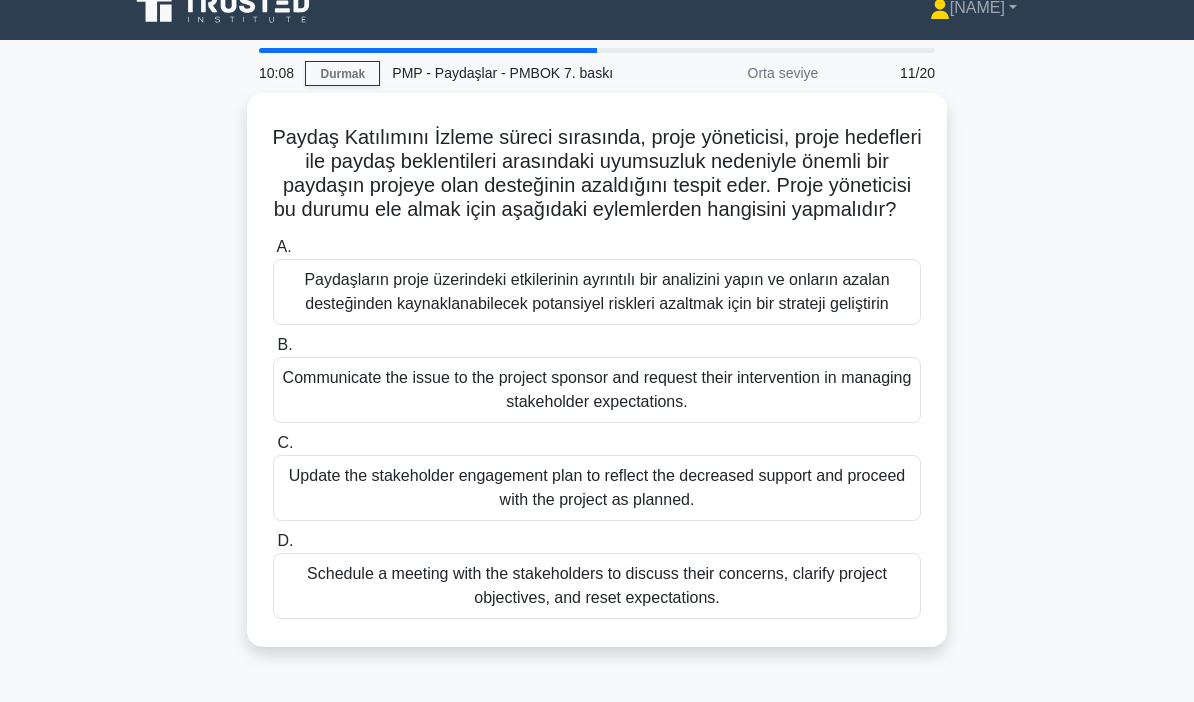 click on "Paydaşların proje üzerindeki etkilerinin ayrıntılı bir analizini yapın ve onların azalan desteğinden kaynaklanabilecek potansiyel riskleri azaltmak için bir strateji geliştirin" at bounding box center (596, 291) 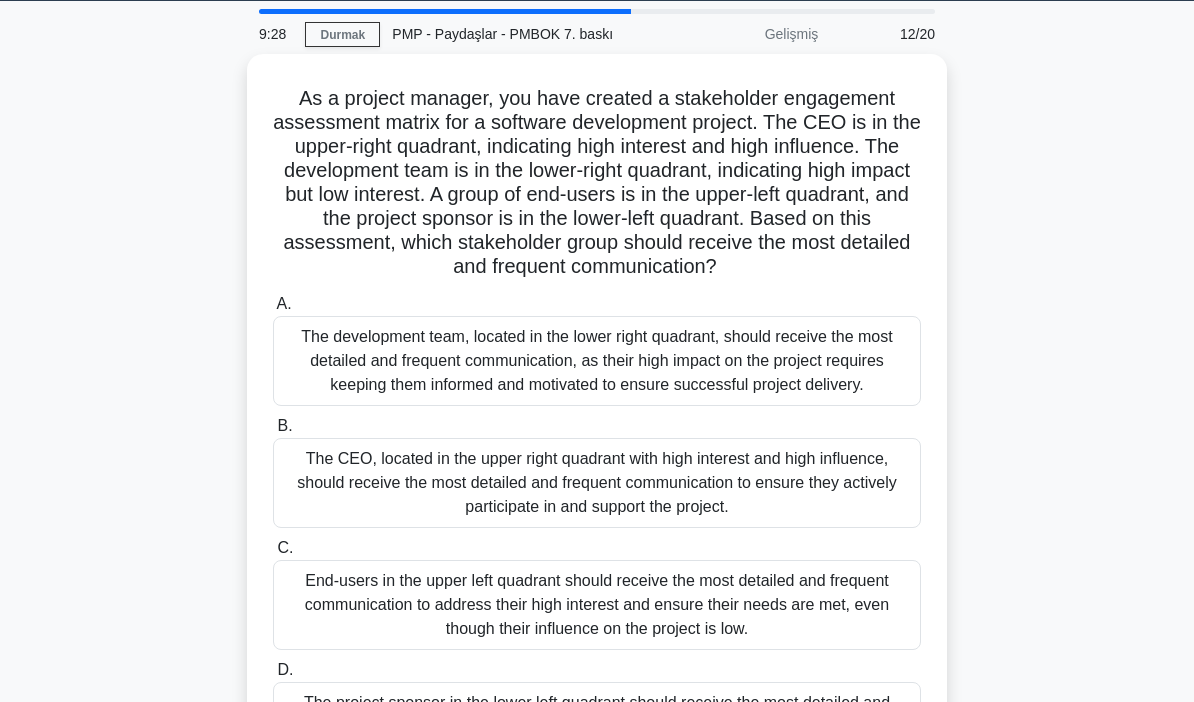 scroll, scrollTop: 62, scrollLeft: 0, axis: vertical 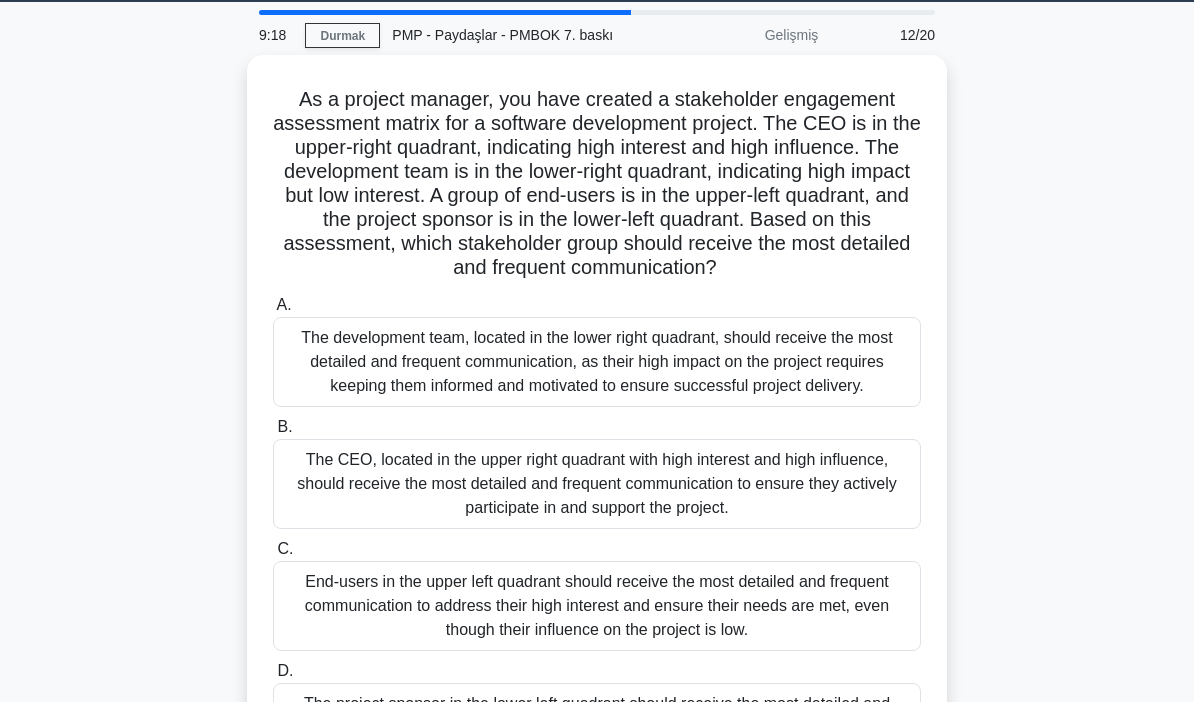 click on "Yüksek ilgi ve yüksek etki alanına sahip sağ üst kadranda yer alan CEO'ya, projeye aktif olarak katılmalarını ve projeyi desteklemelerini sağlamak için en detaylı ve sık iletişim sağlanmalıdır." at bounding box center [596, 483] 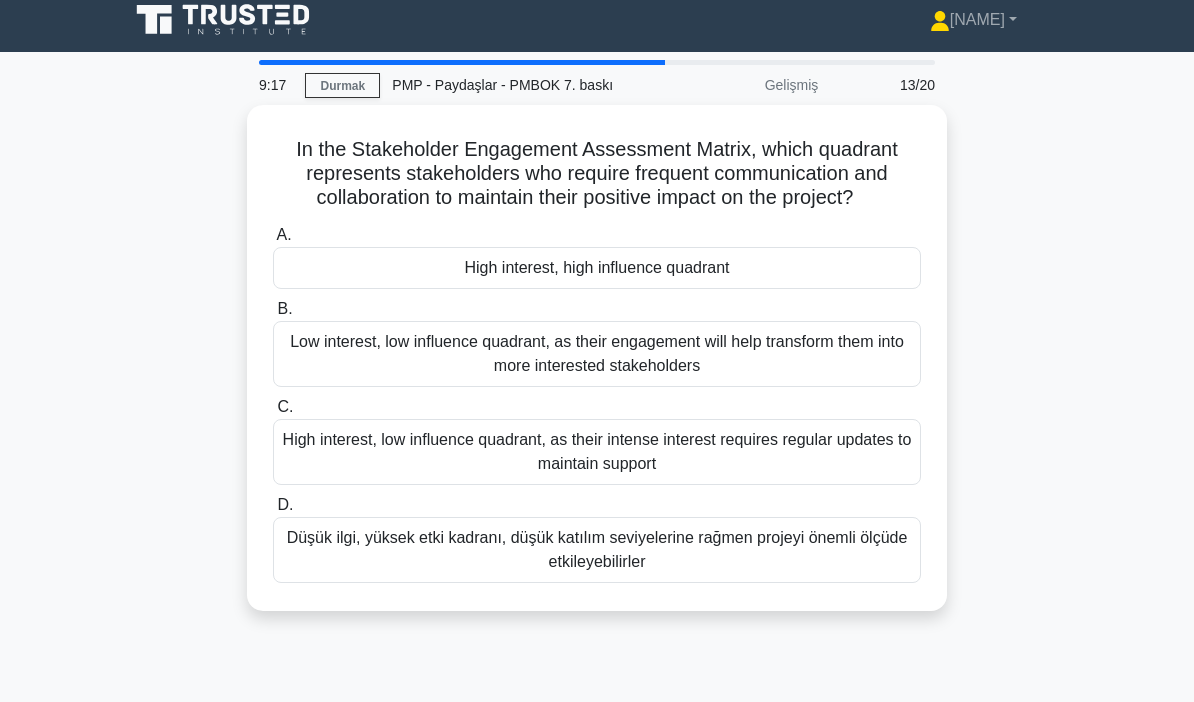 scroll, scrollTop: 0, scrollLeft: 0, axis: both 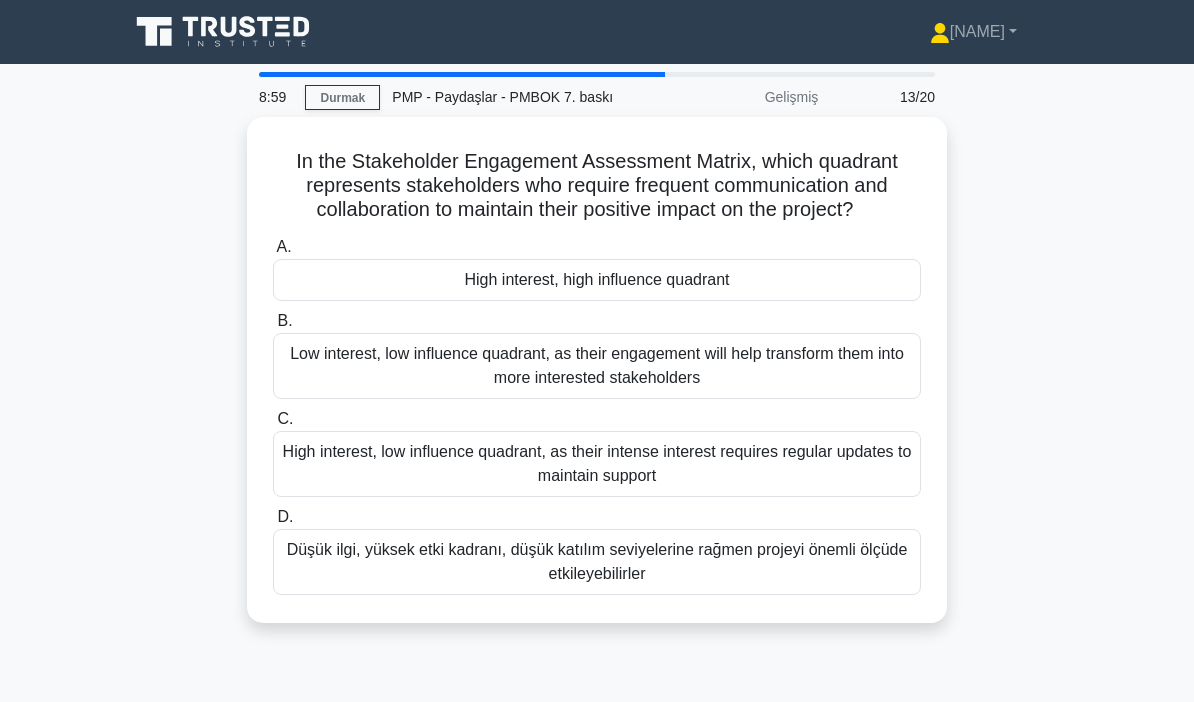 click on "Yüksek ilgi, yüksek etki kadranı" at bounding box center (597, 280) 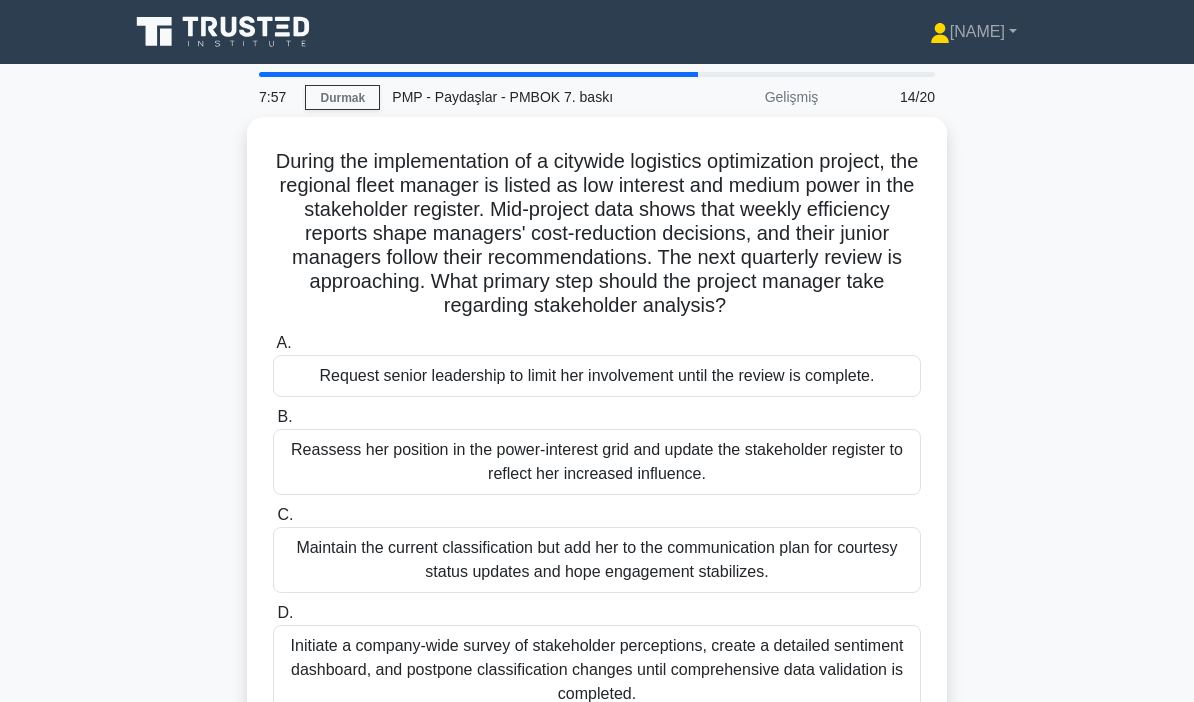 click on "Güç-çıkar tablosundaki konumunu yeniden değerlendirin ve paydaş listesini artan etkisini yansıtacak şekilde güncelleyin." at bounding box center (597, 461) 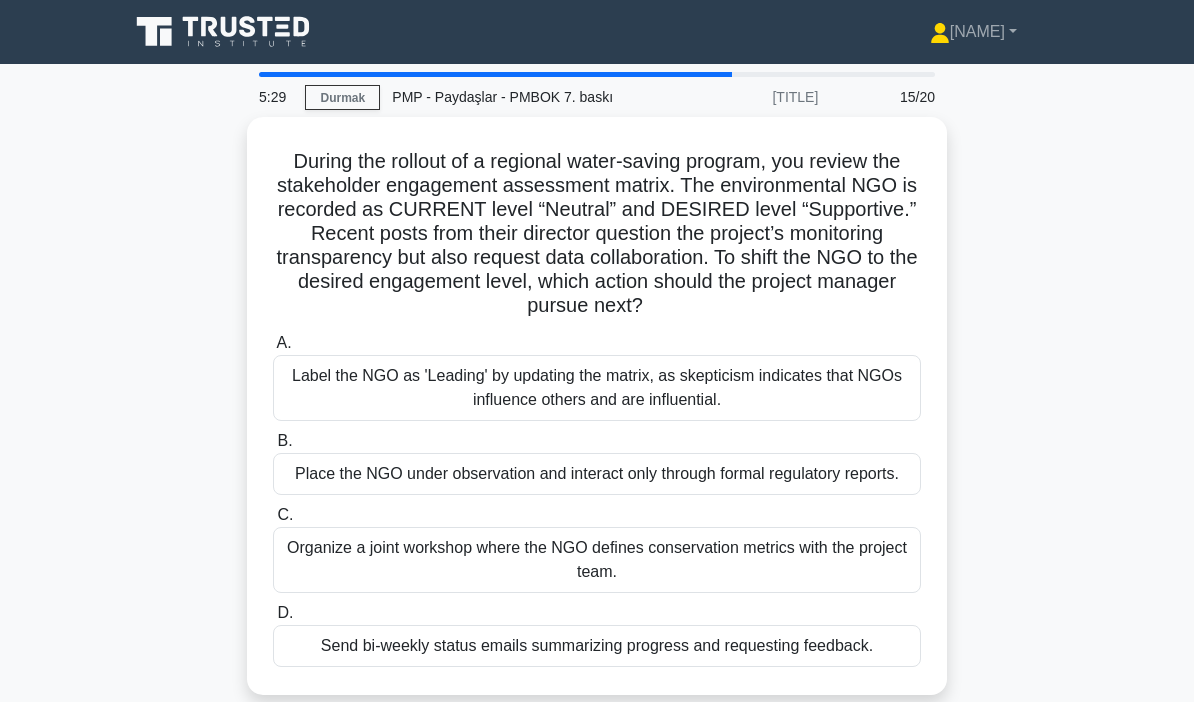 click on "STK'nın proje ekibiyle birlikte koruma ölçütlerini tanımladığı ortak bir çalıştay düzenleyin." at bounding box center [597, 560] 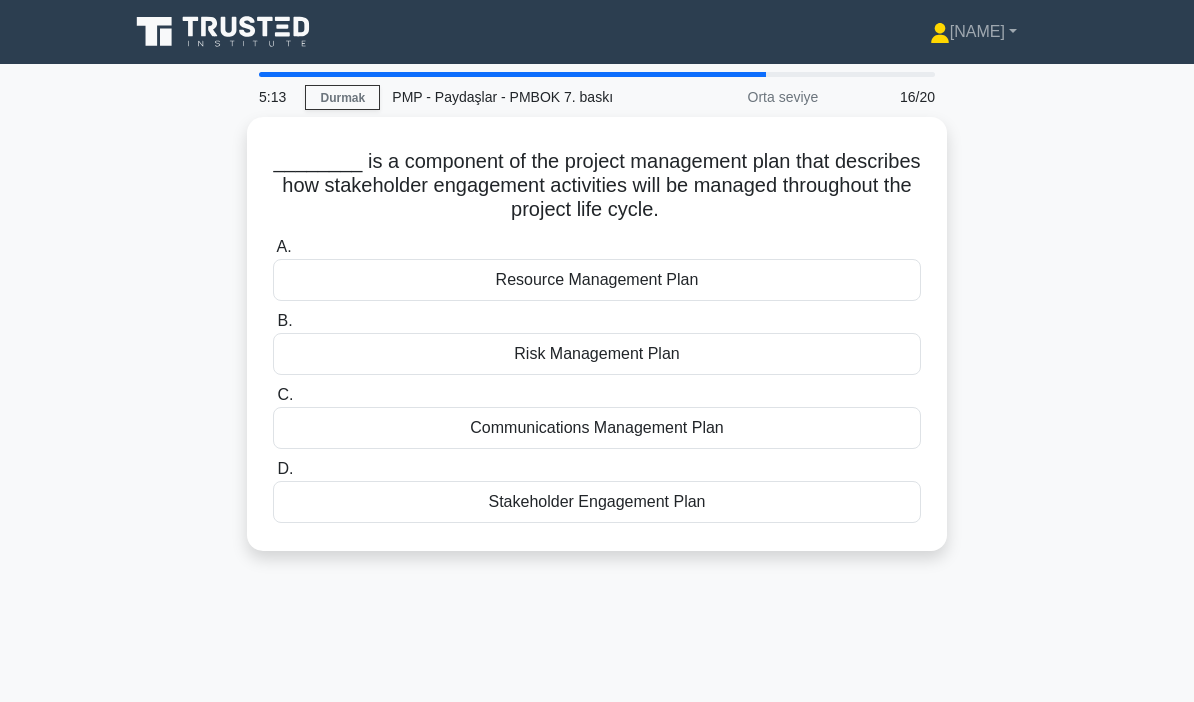 click on "Paydaş Katılım Planı" at bounding box center (596, 501) 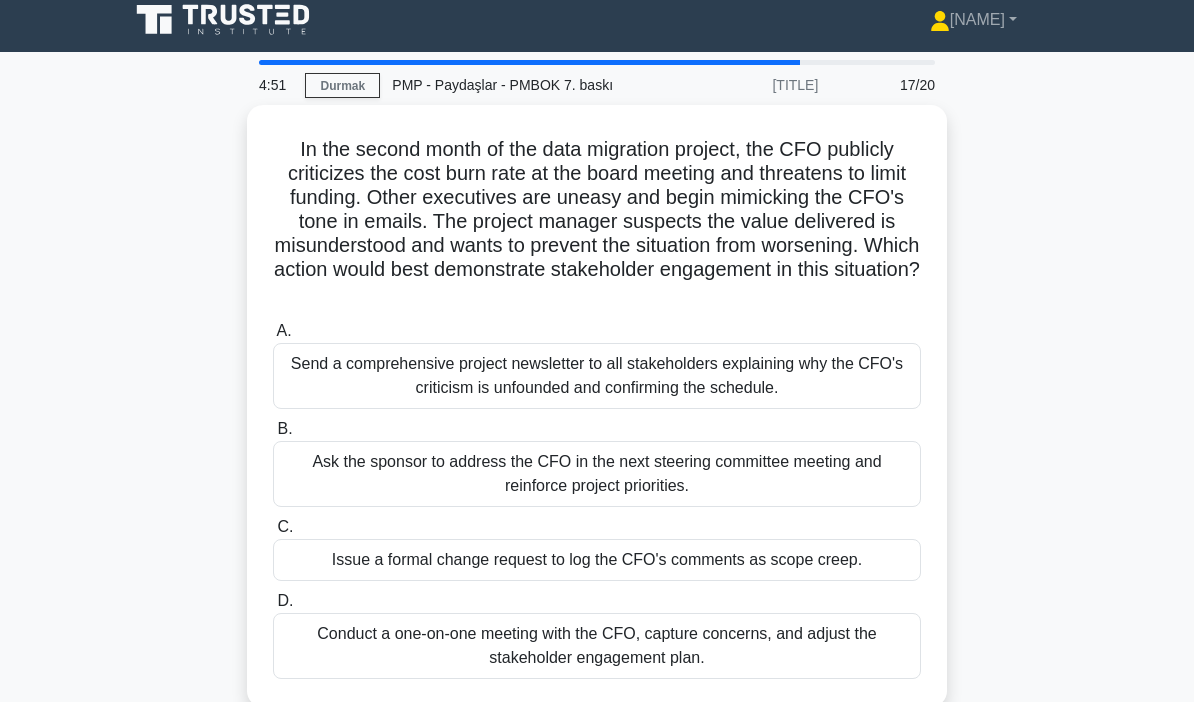 scroll, scrollTop: 13, scrollLeft: 0, axis: vertical 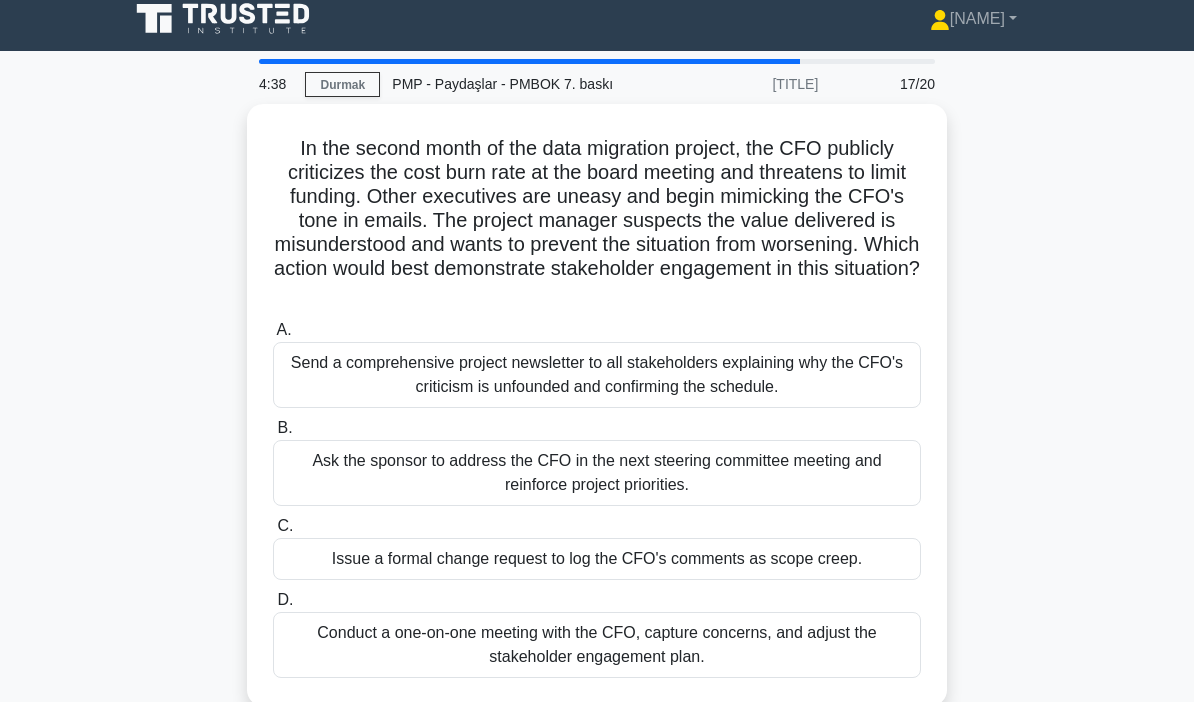 click on "CFO ile bire bir görüşme yapın, endişeleri yakalayın, paydaş katılım planını ayarlayın" at bounding box center (597, 645) 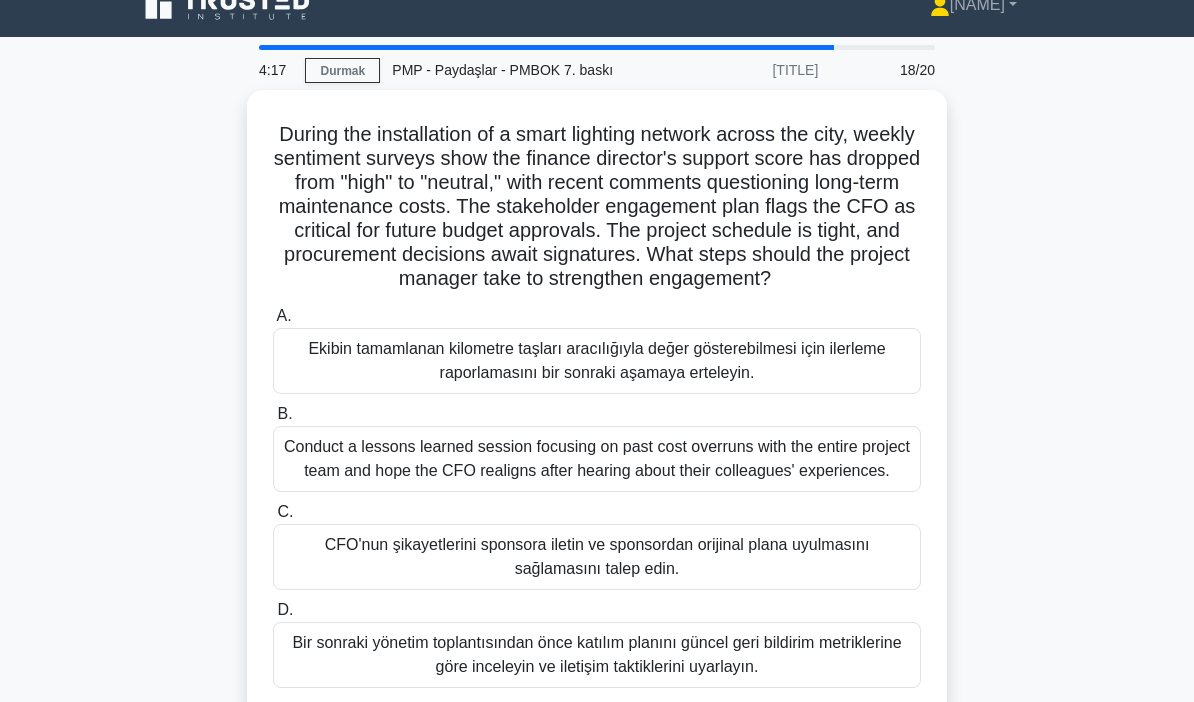 scroll, scrollTop: 29, scrollLeft: 0, axis: vertical 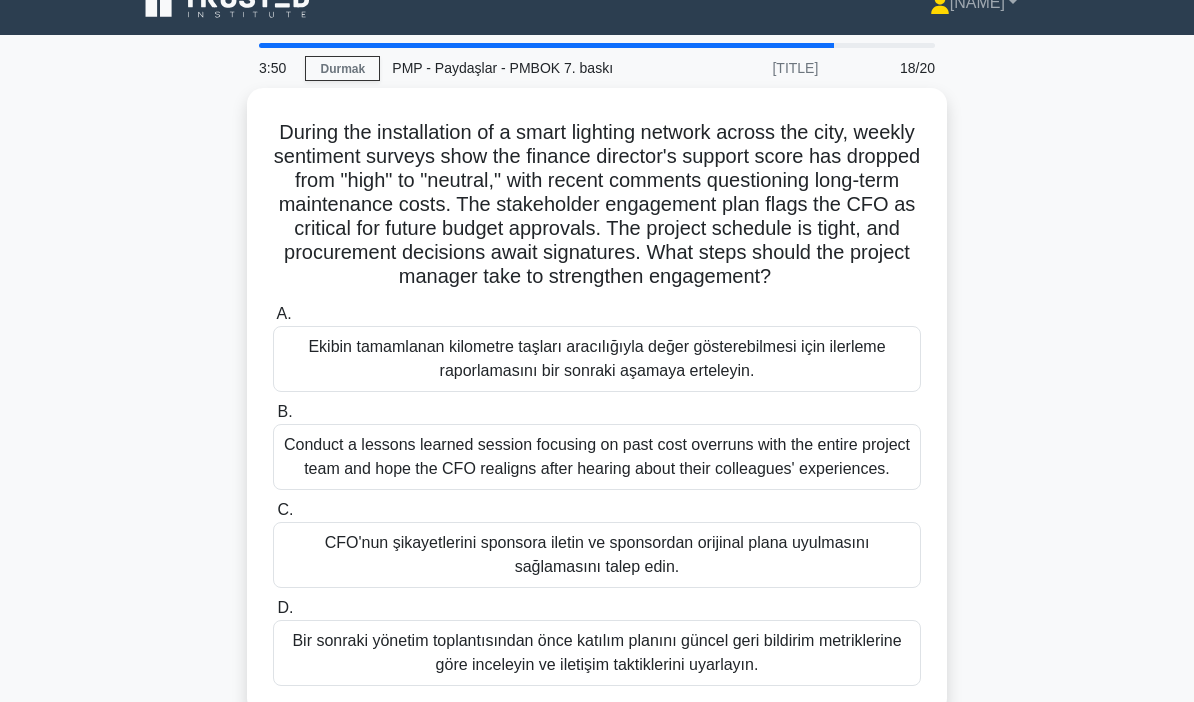 click on "Bir sonraki yönetim toplantısından önce katılım planını güncel geri bildirim metriklerine göre inceleyin ve iletişim taktiklerini uyarlayın." at bounding box center [596, 652] 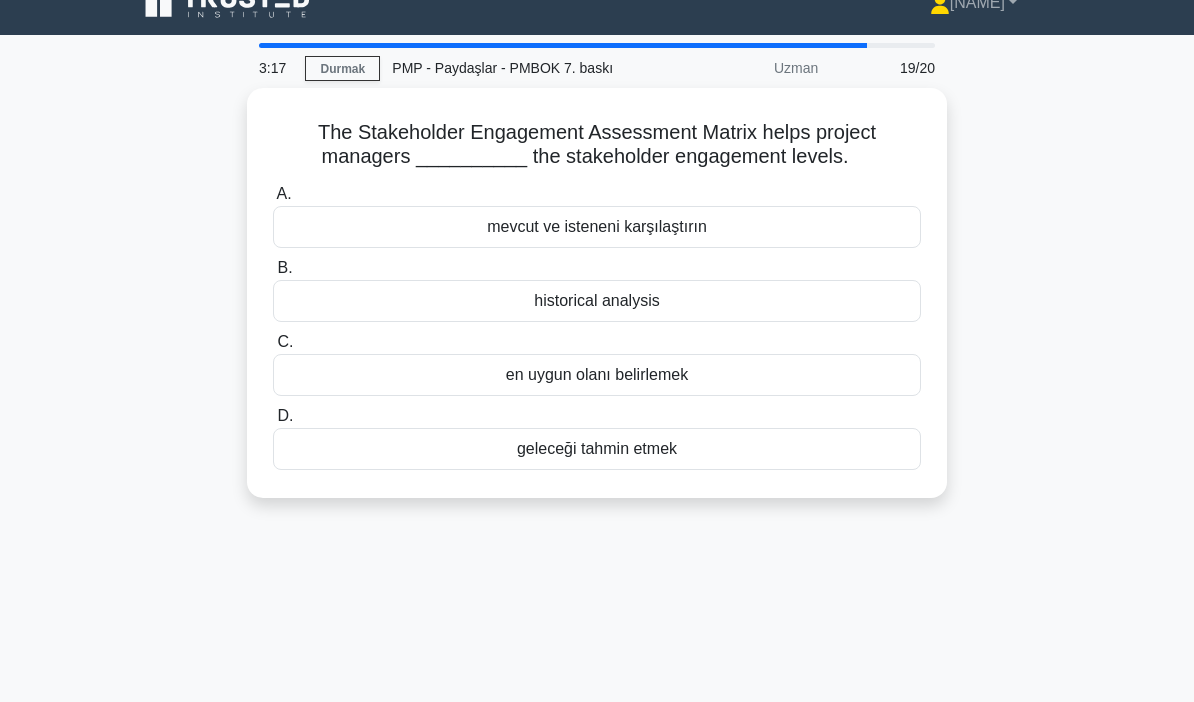click on "mevcut ve isteneni karşılaştırın" at bounding box center [597, 226] 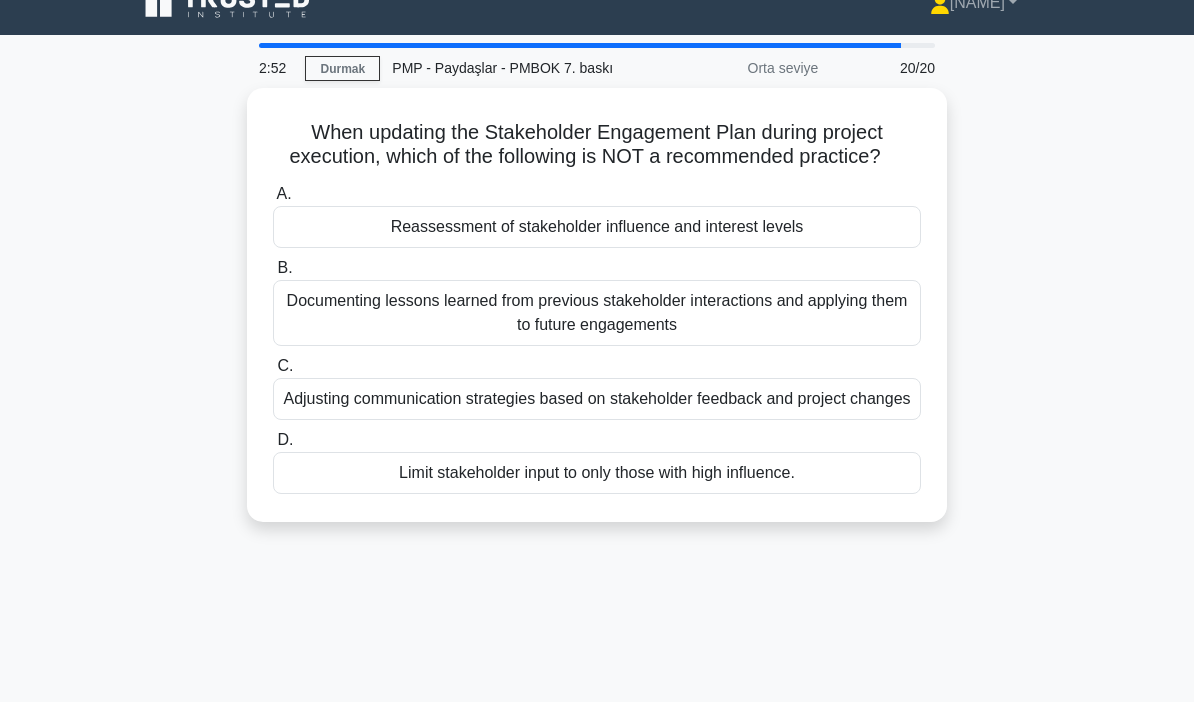 click on "Paydaş girdisini yalnızca yüksek etkiye sahip olanlarla sınırlamak" at bounding box center [597, 472] 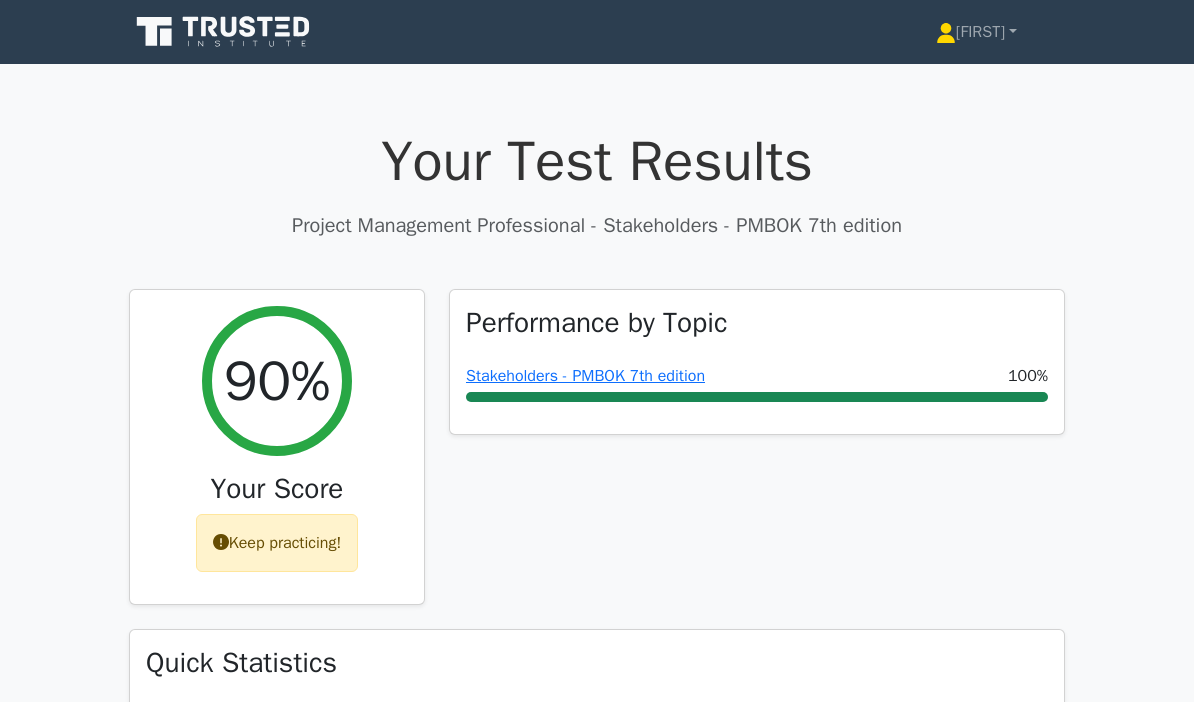 scroll, scrollTop: 0, scrollLeft: 0, axis: both 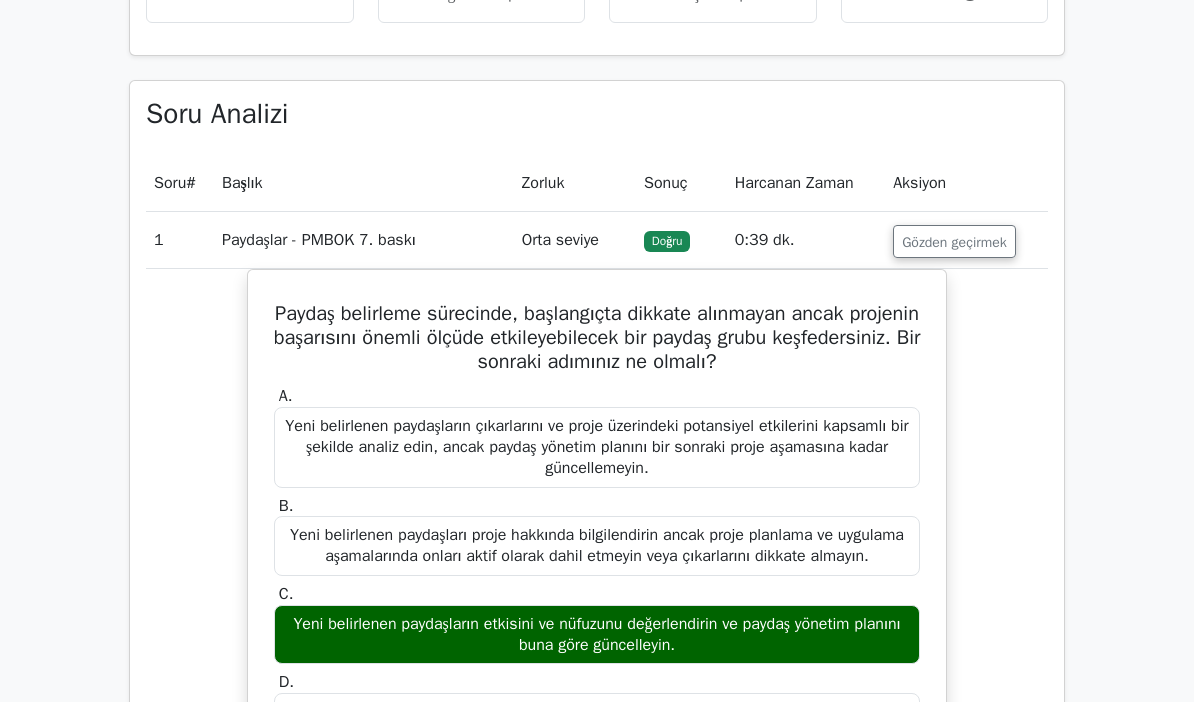 click on "Gözden geçirmek" at bounding box center [954, 242] 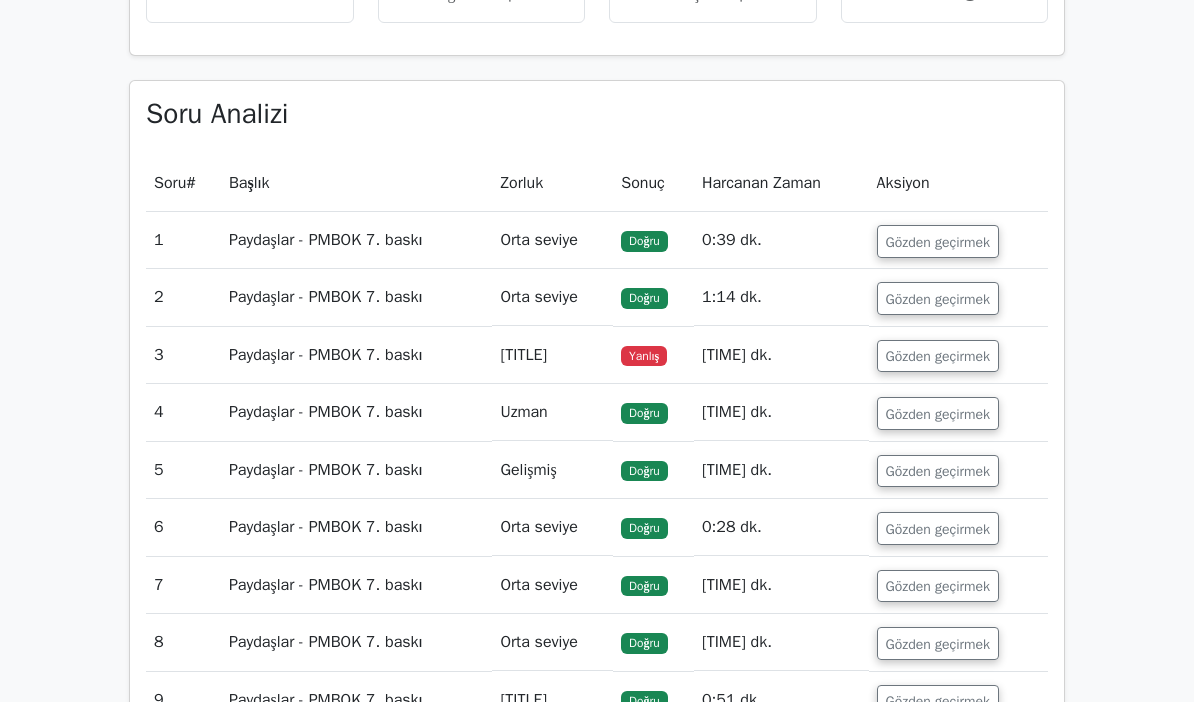 click on "Gözden geçirmek" at bounding box center [938, 356] 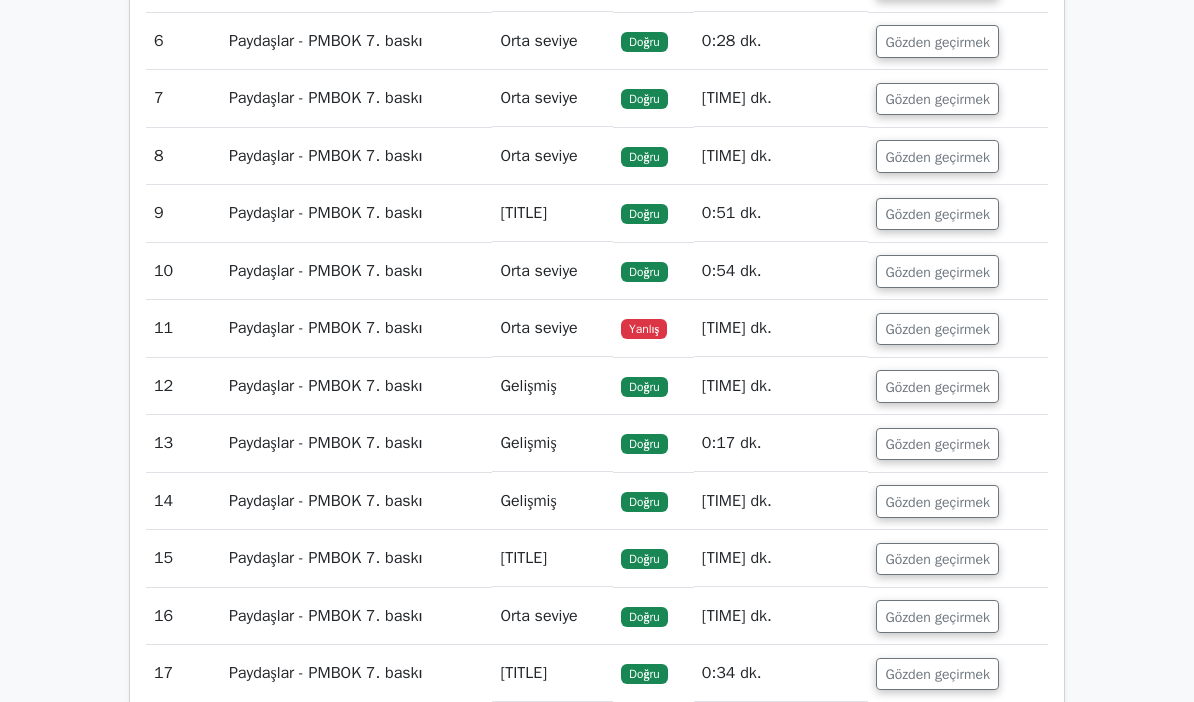 scroll, scrollTop: 2343, scrollLeft: 0, axis: vertical 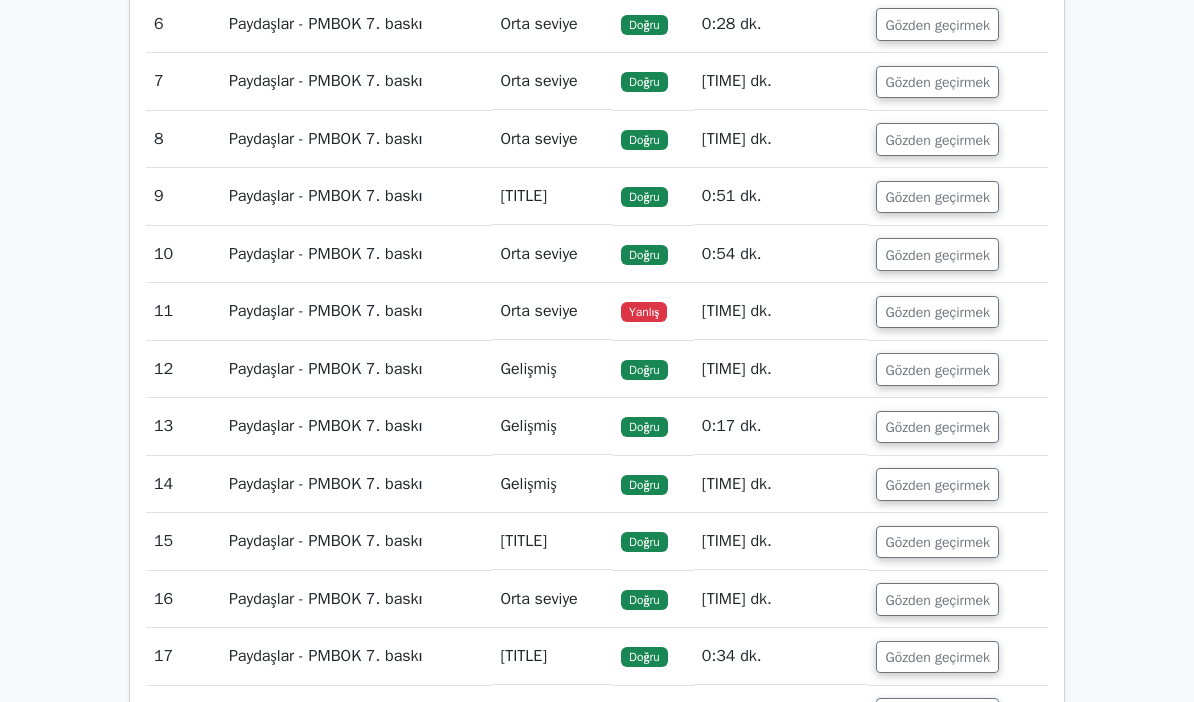 click on "Gözden geçirmek" at bounding box center (937, 312) 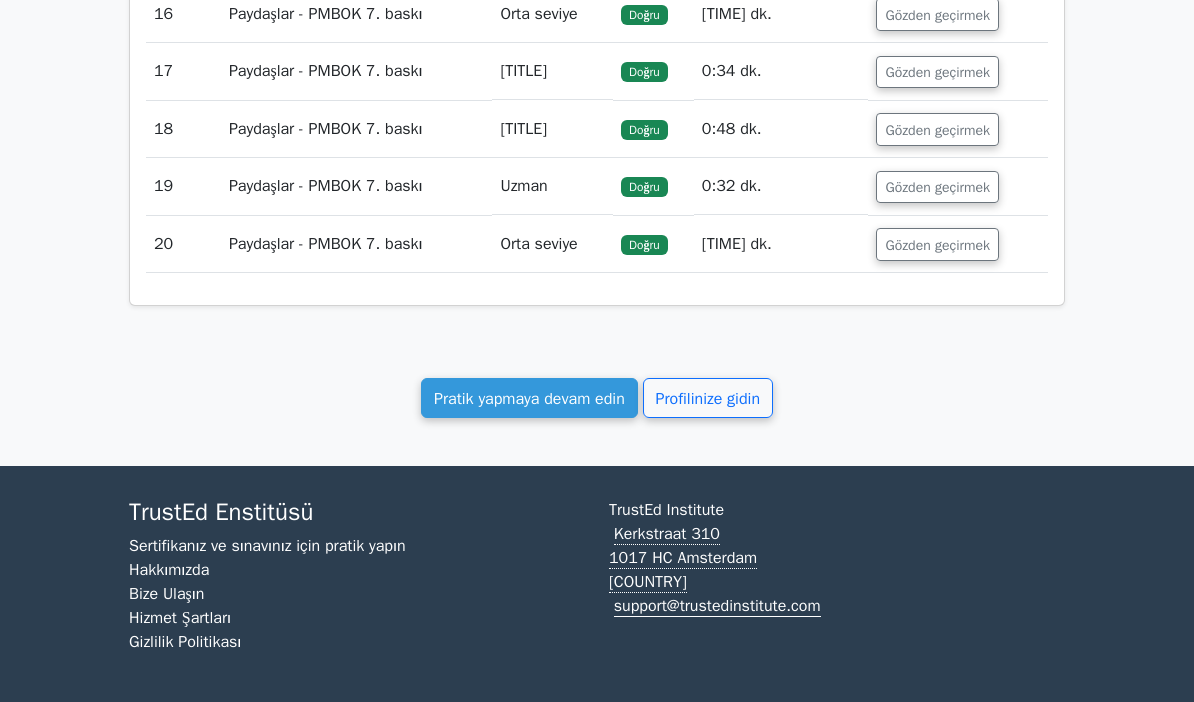 scroll, scrollTop: 4016, scrollLeft: 0, axis: vertical 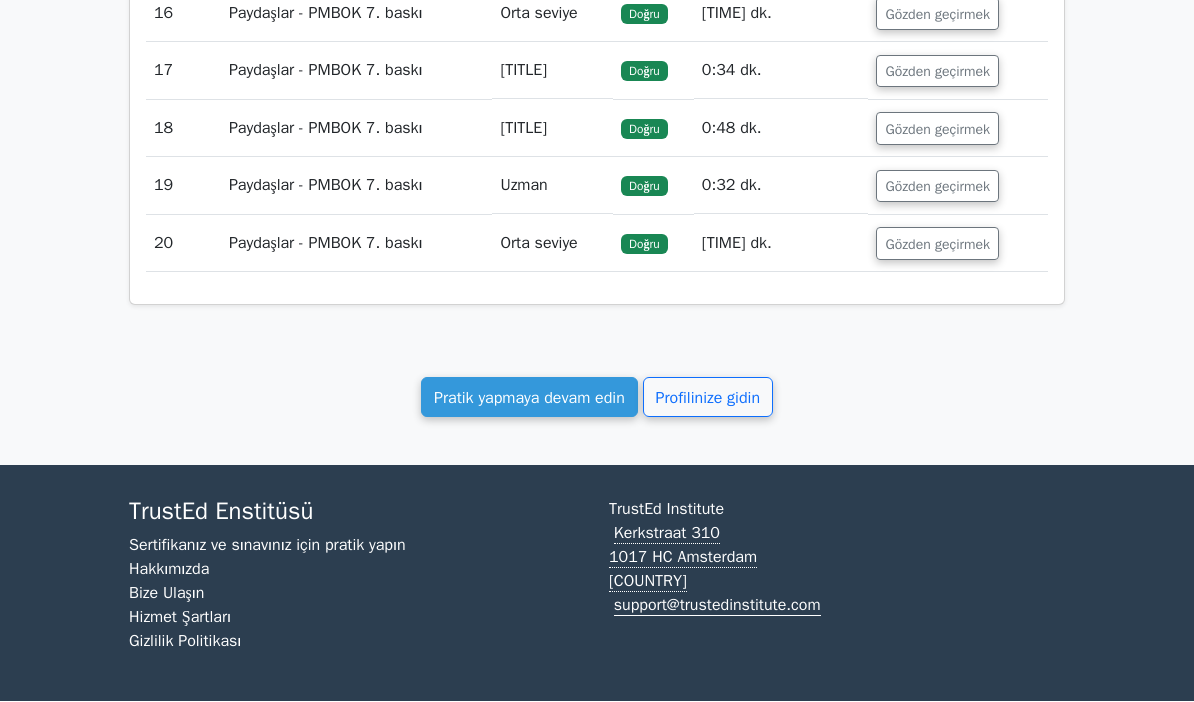click on "Profilinize gidin" at bounding box center (708, 399) 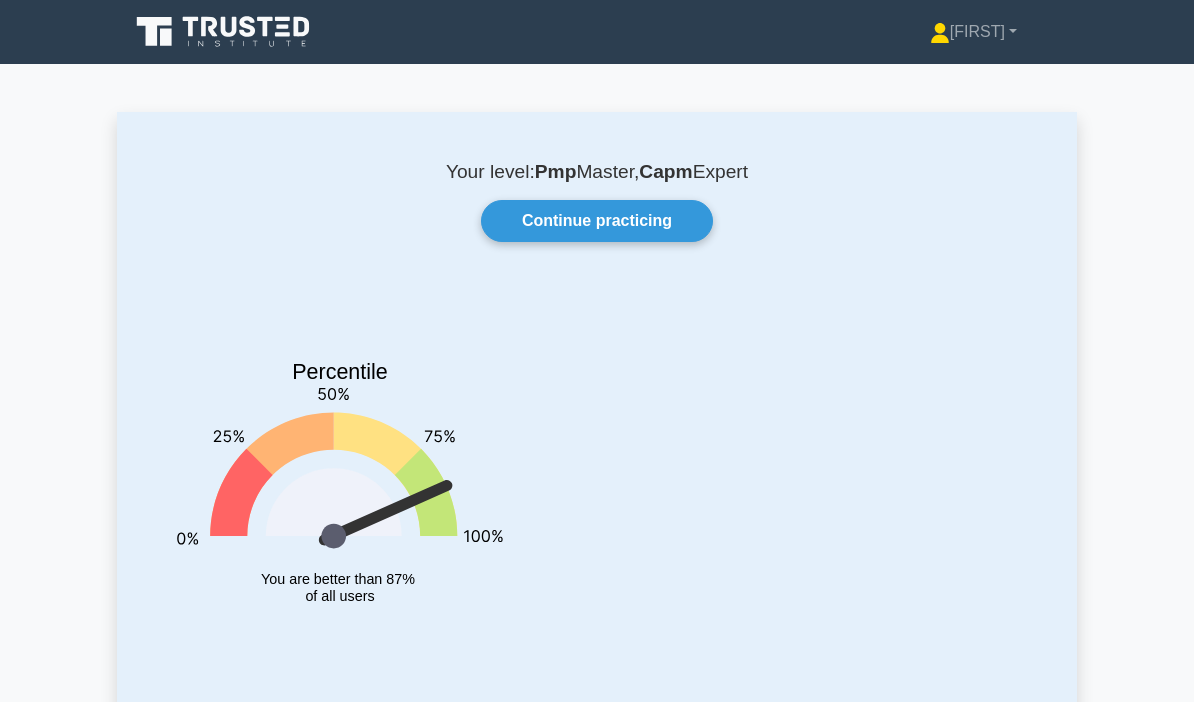 scroll, scrollTop: 0, scrollLeft: 0, axis: both 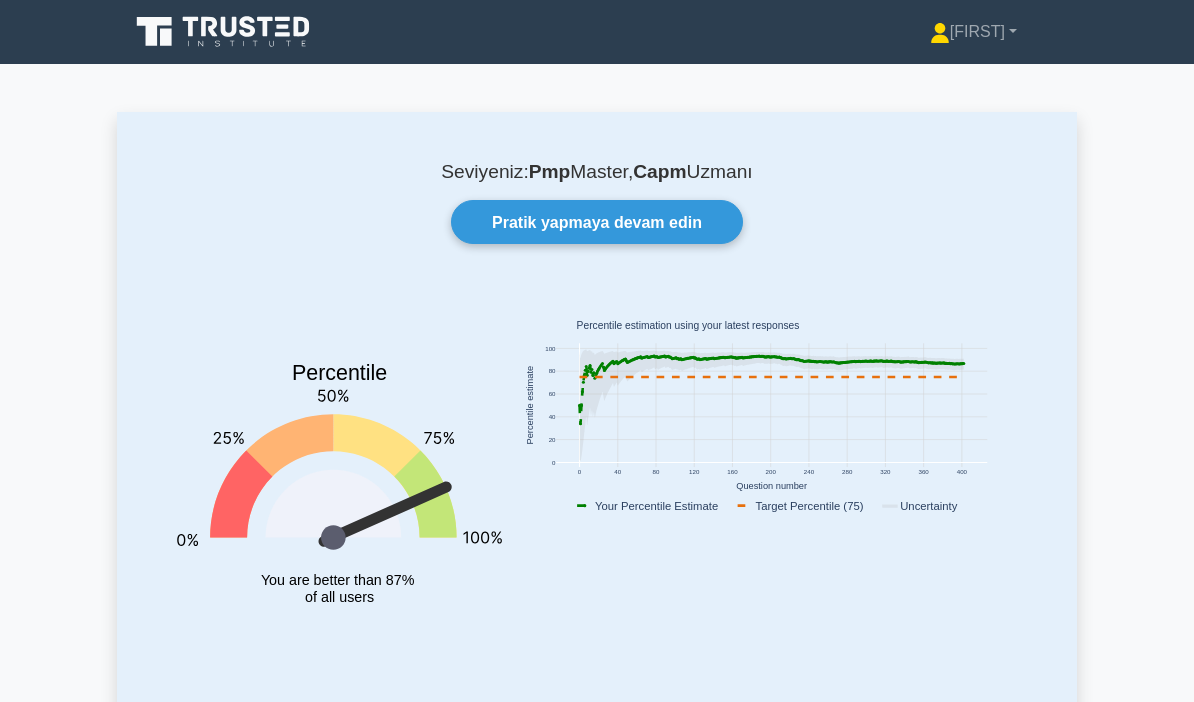 click on "Pratik yapmaya devam edin" at bounding box center (597, 222) 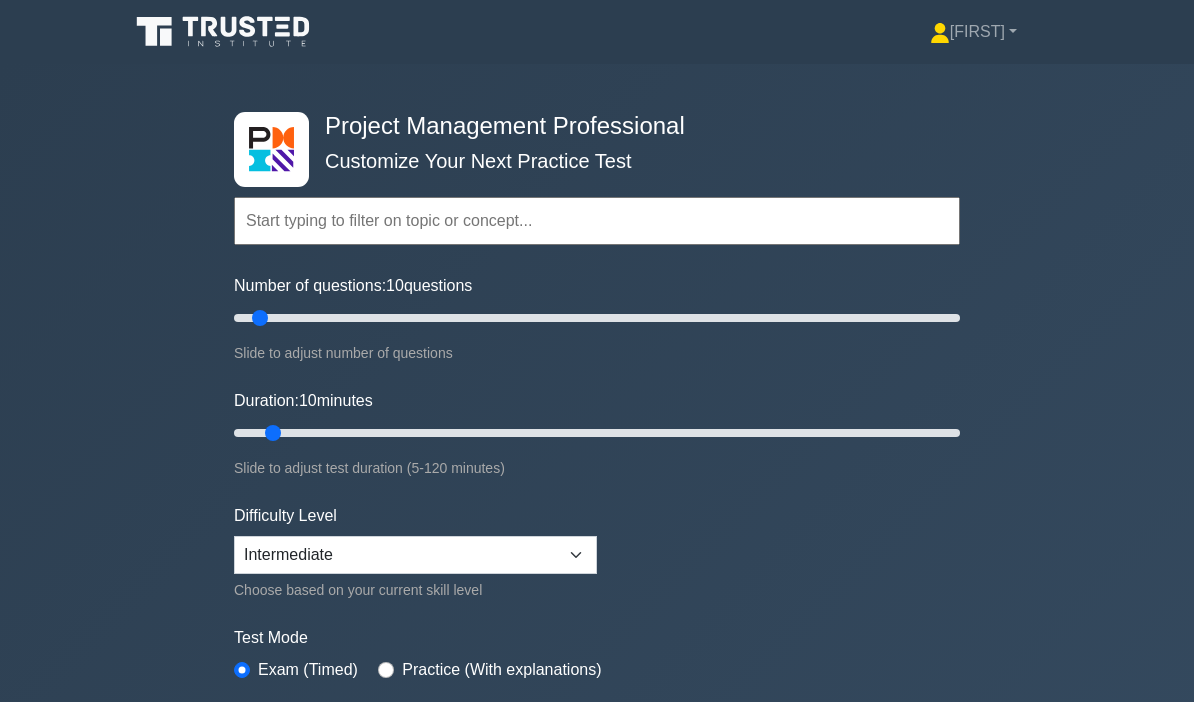 scroll, scrollTop: 0, scrollLeft: 0, axis: both 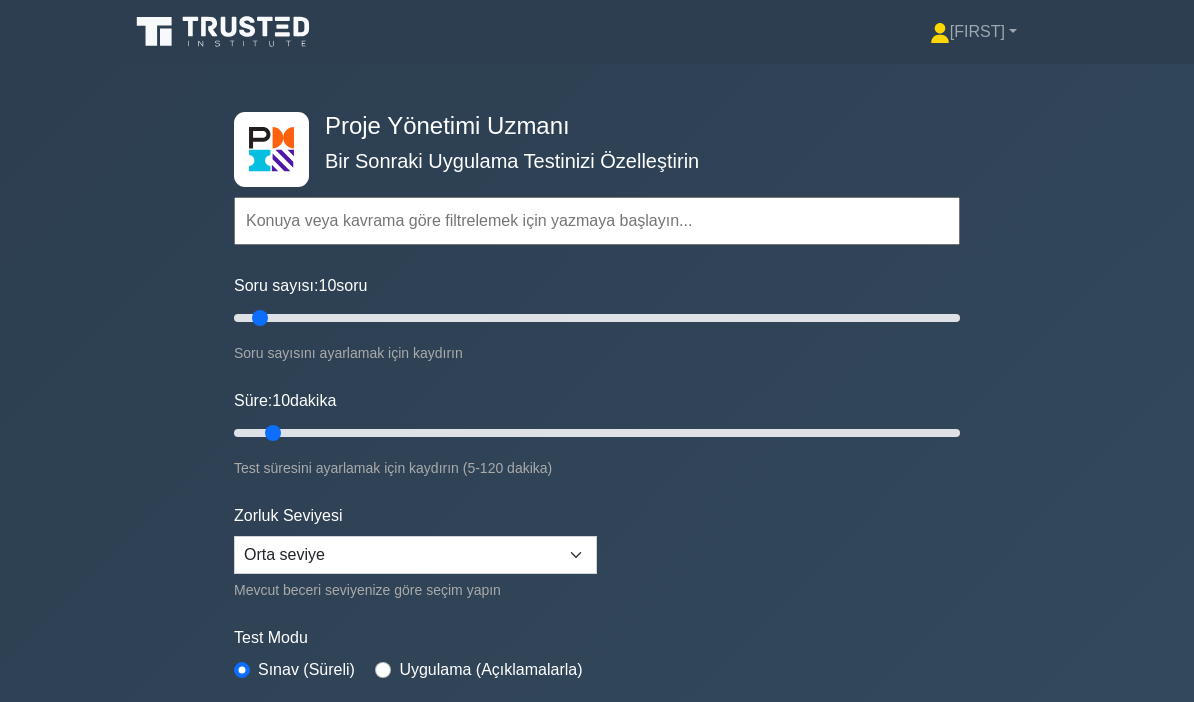 click at bounding box center [597, 221] 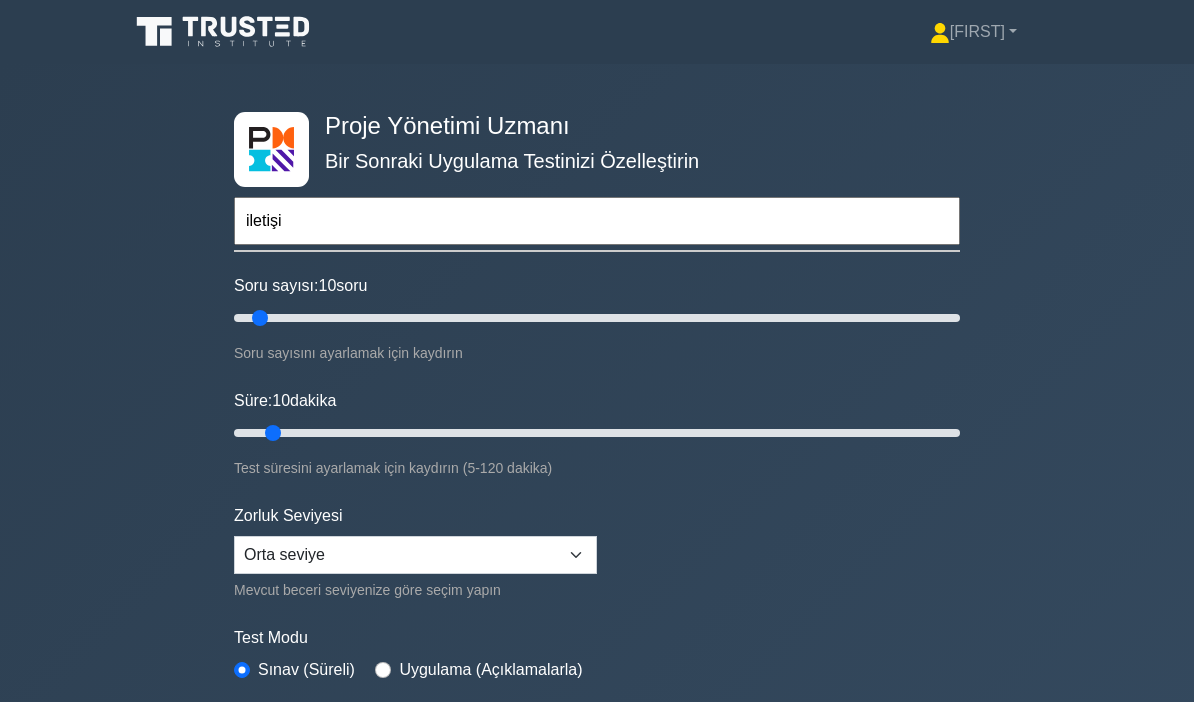 type on "iletişim" 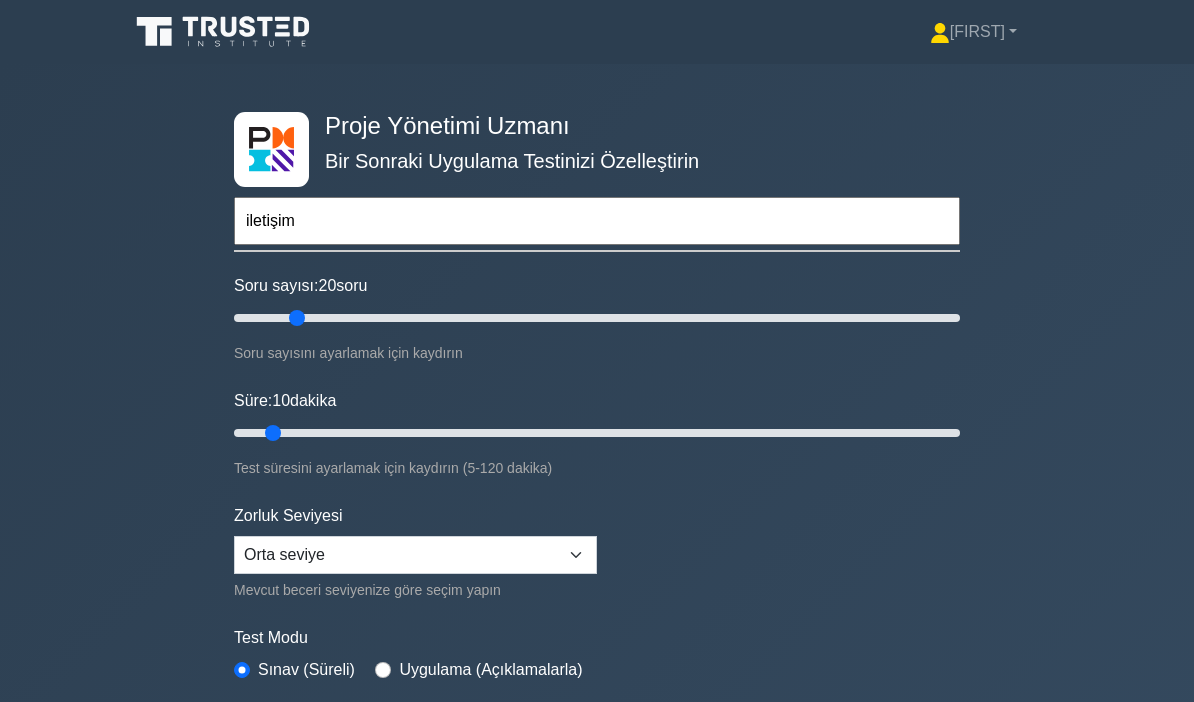 type on "20" 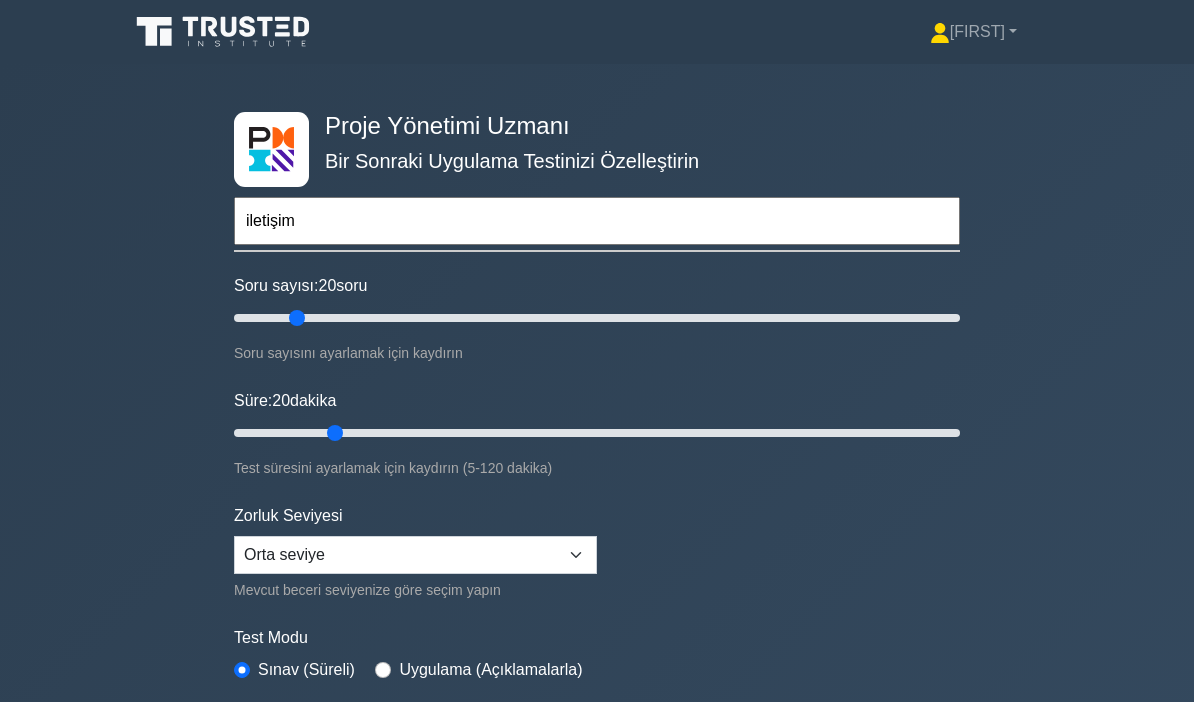 type on "20" 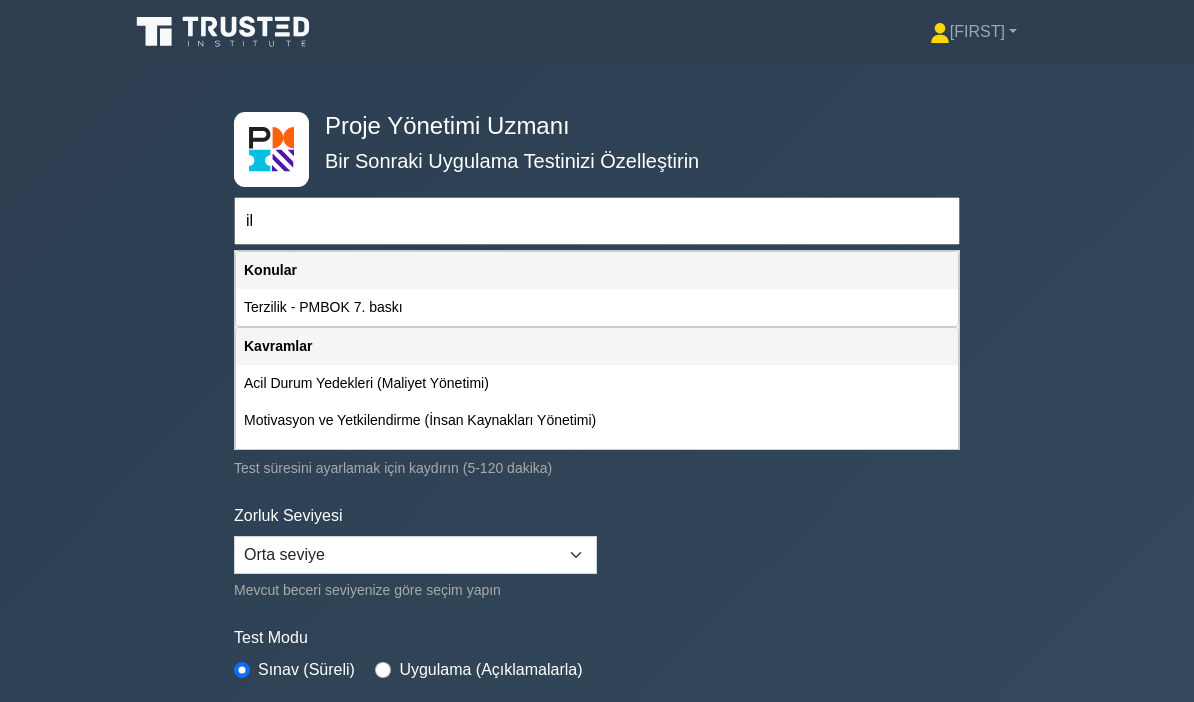 type on "i" 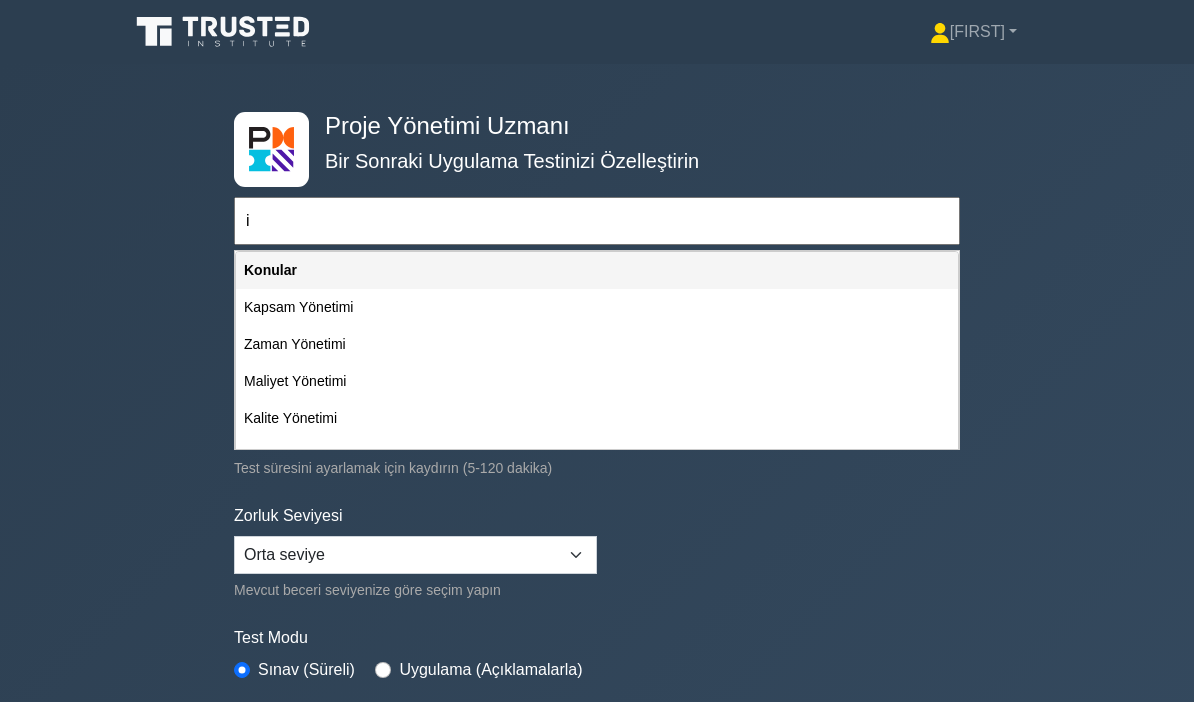 type 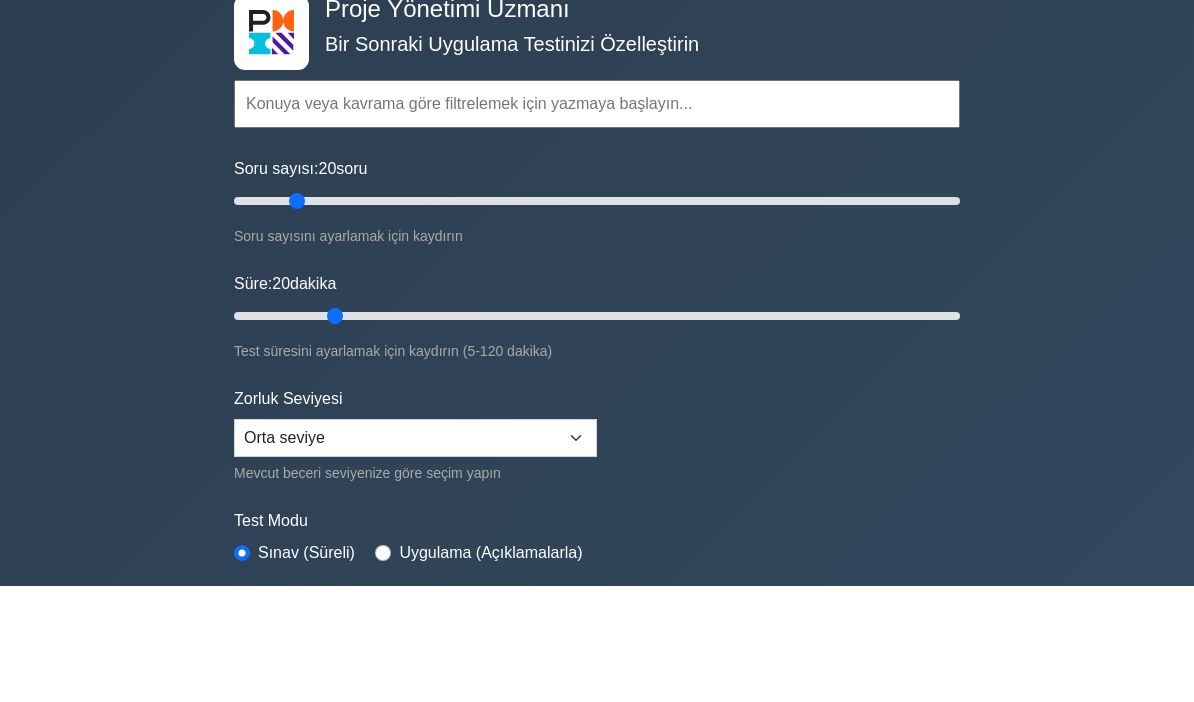 click on "Proje Yönetimi Uzmanı
Bir Sonraki Uygulama Testinizi Özelleştirin
Konular
Kapsam Yönetimi
Zaman Yönetimi
Maliyet Yönetimi
Kalite Yönetimi
Risk Yönetimi
Entegrasyon Yönetimi
İnsan Kaynakları Yönetimi" at bounding box center [597, 434] 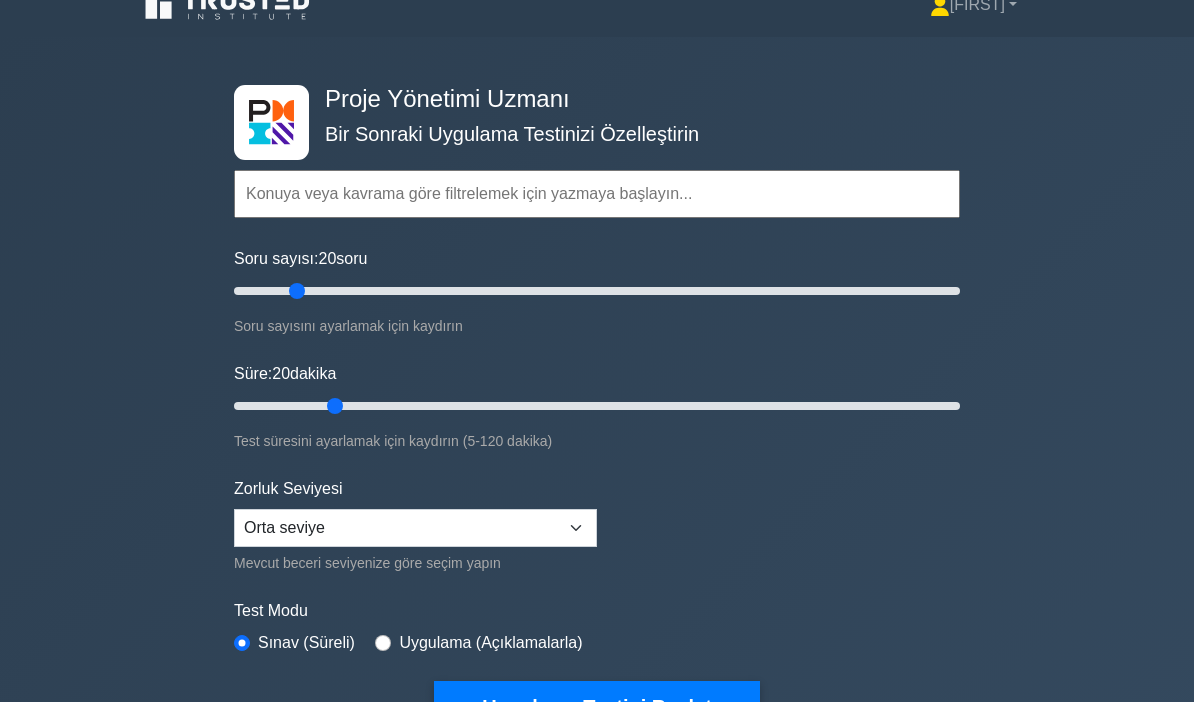 scroll, scrollTop: 0, scrollLeft: 0, axis: both 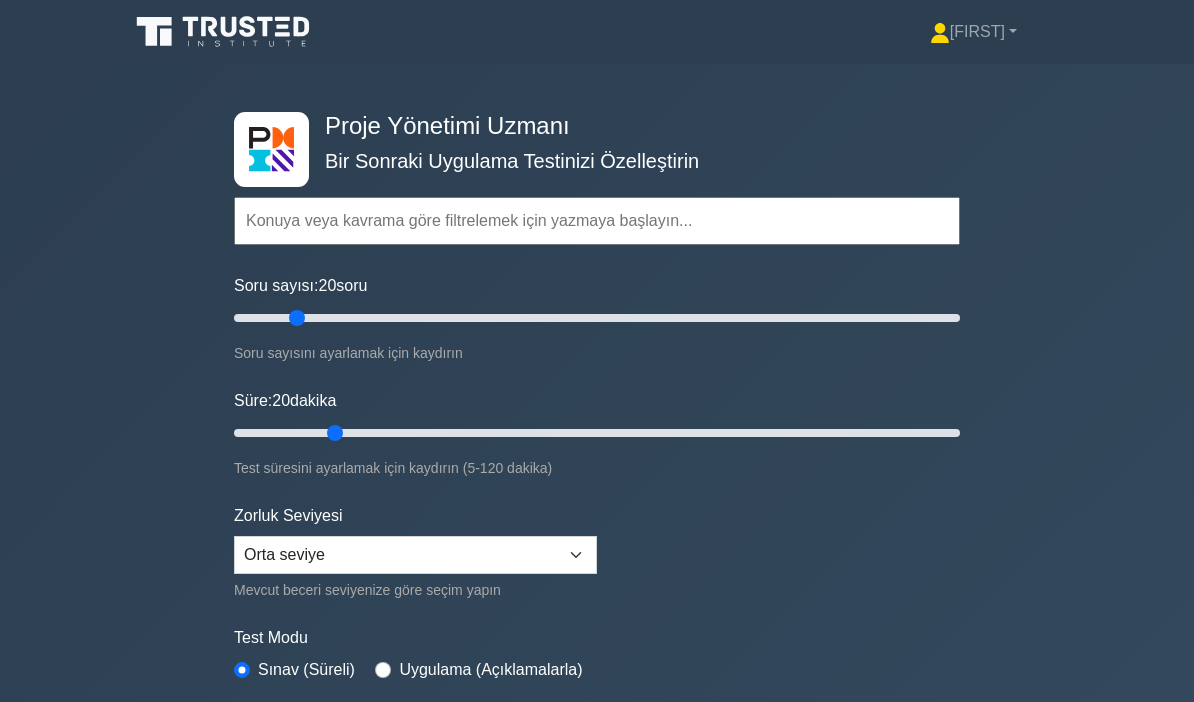 click on "[NAME]" at bounding box center [977, 31] 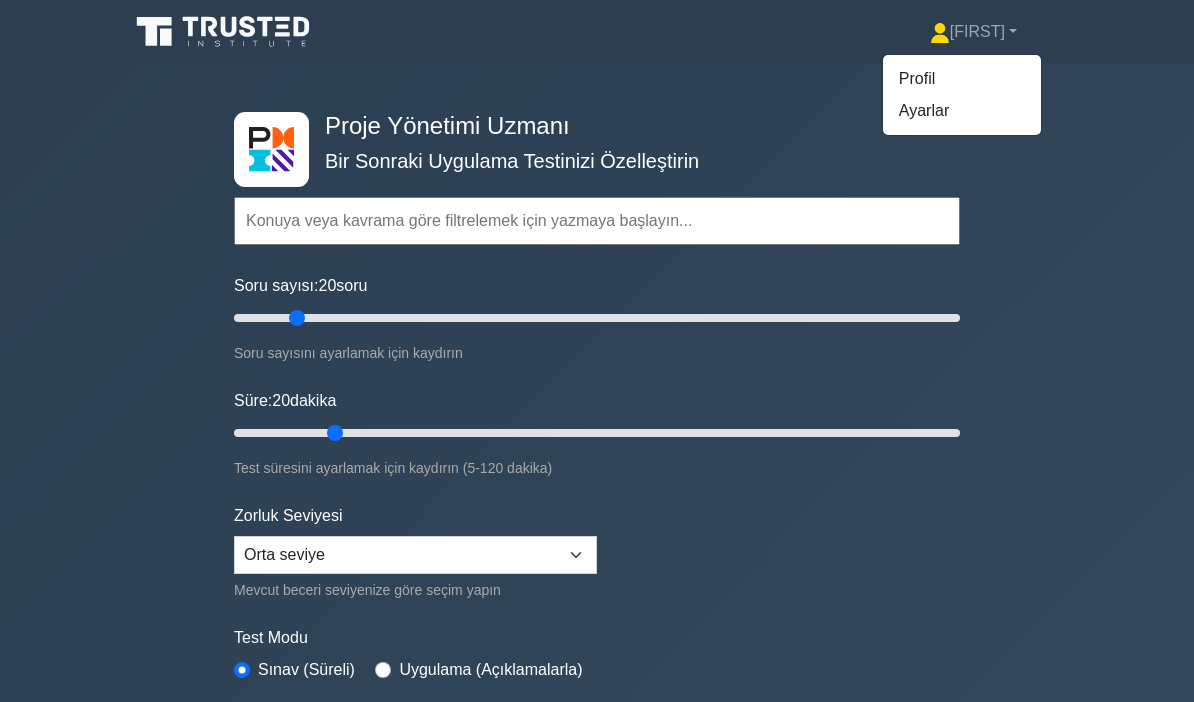 click on "Profil" at bounding box center (917, 78) 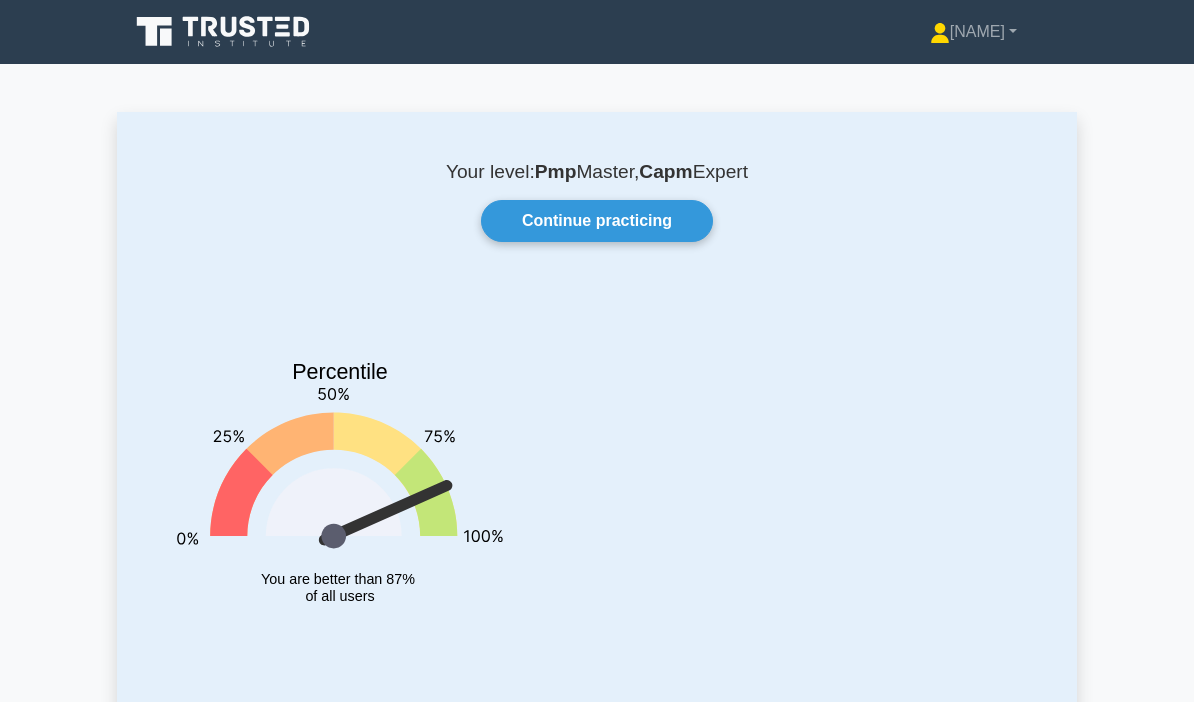 scroll, scrollTop: 0, scrollLeft: 0, axis: both 